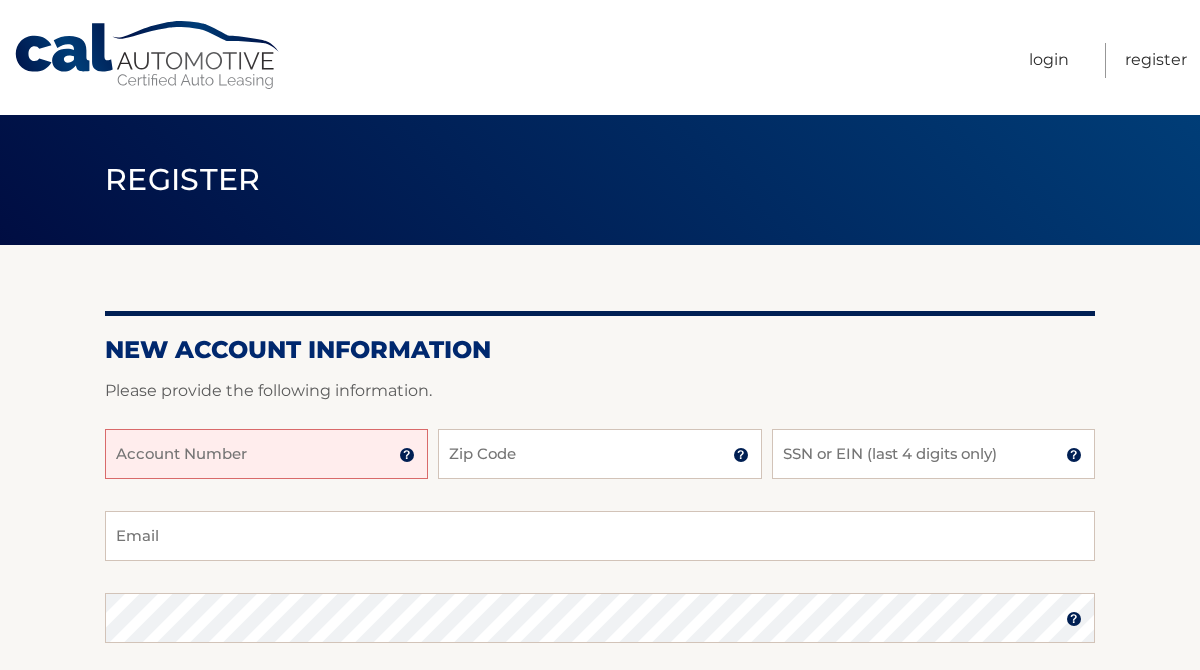 scroll, scrollTop: 0, scrollLeft: 0, axis: both 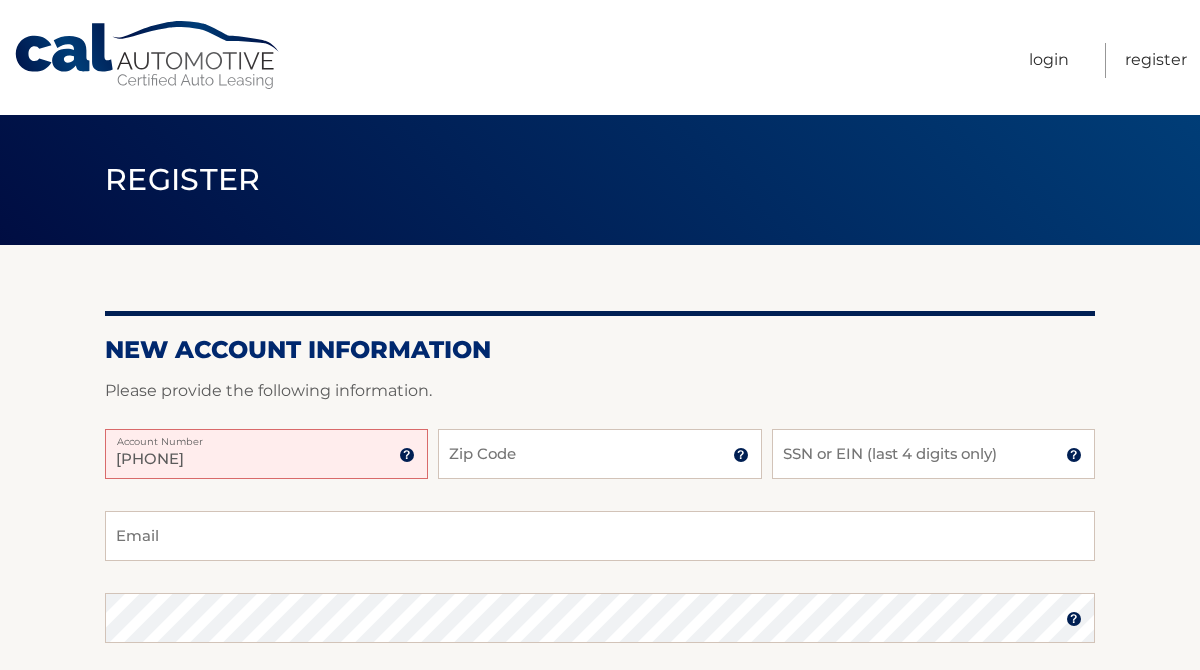 type on "[PHONE]" 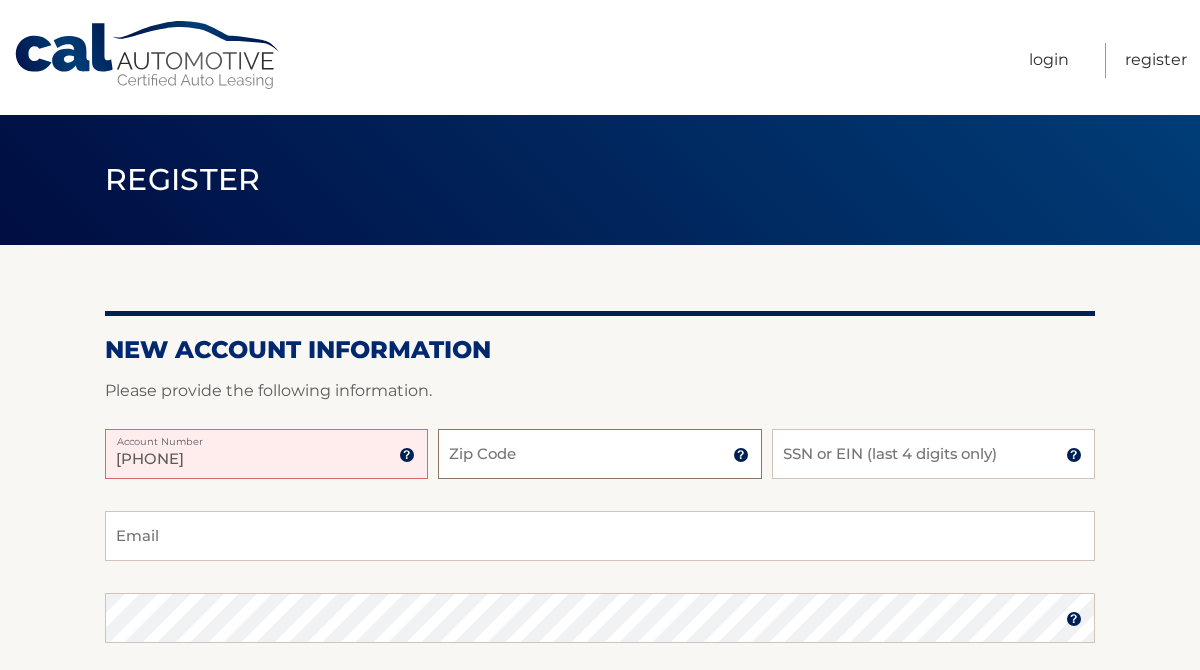 click on "Zip Code" at bounding box center (599, 454) 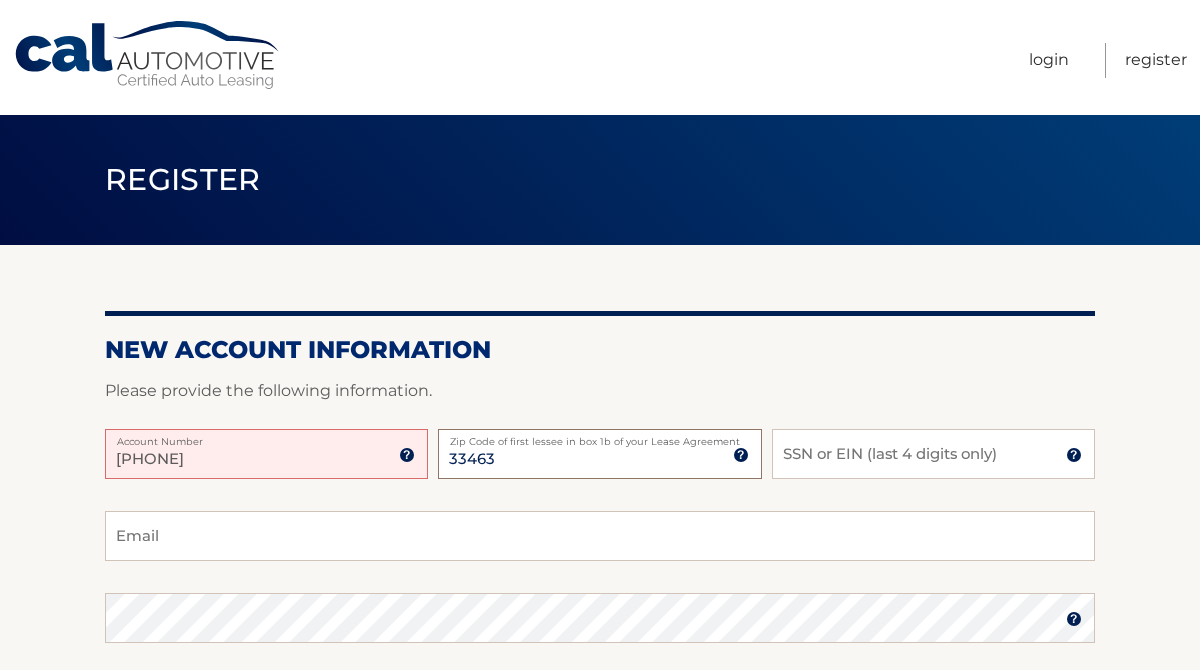 type on "33463" 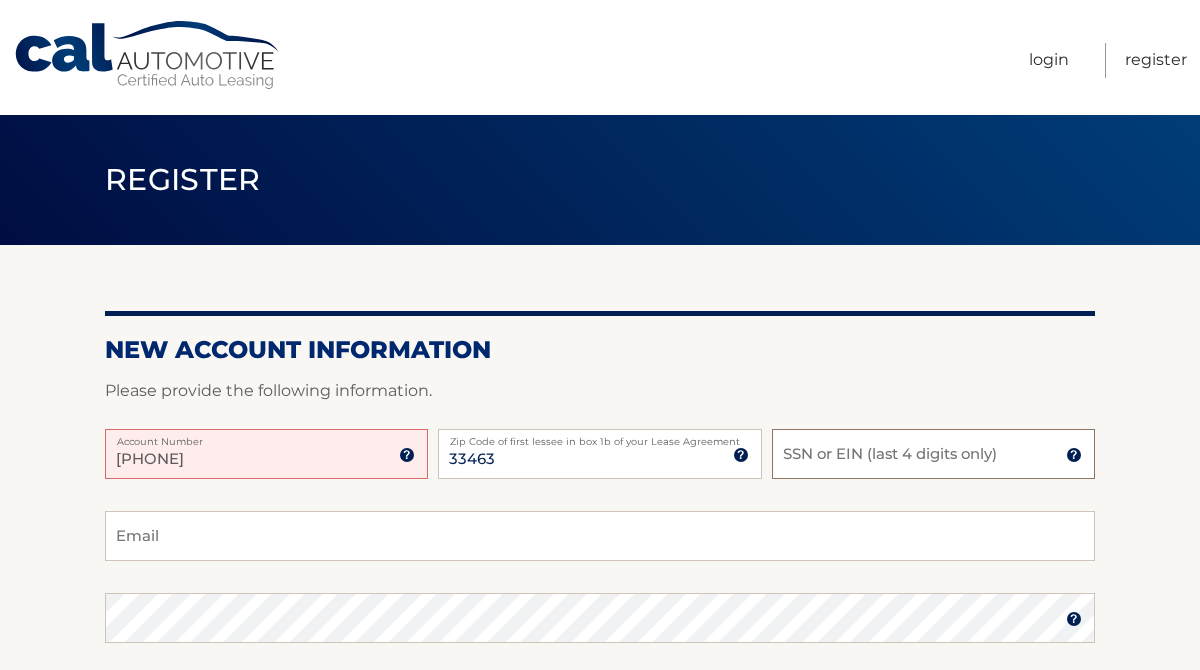 click on "SSN or EIN (last 4 digits only)" at bounding box center [933, 454] 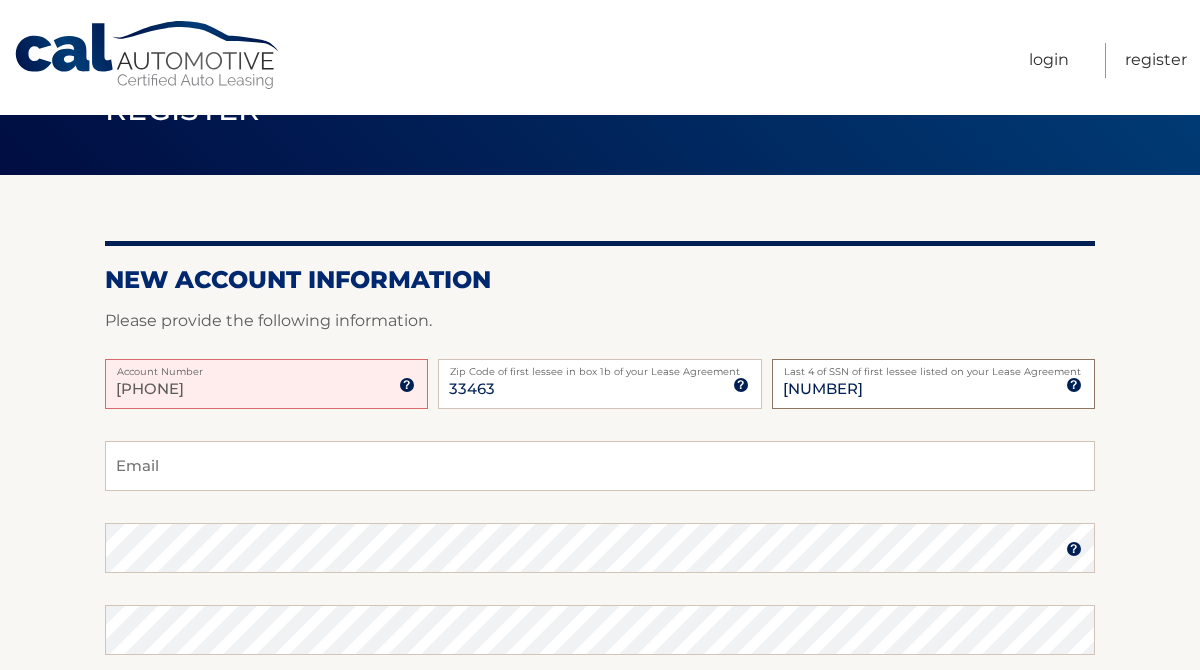 scroll, scrollTop: 72, scrollLeft: 0, axis: vertical 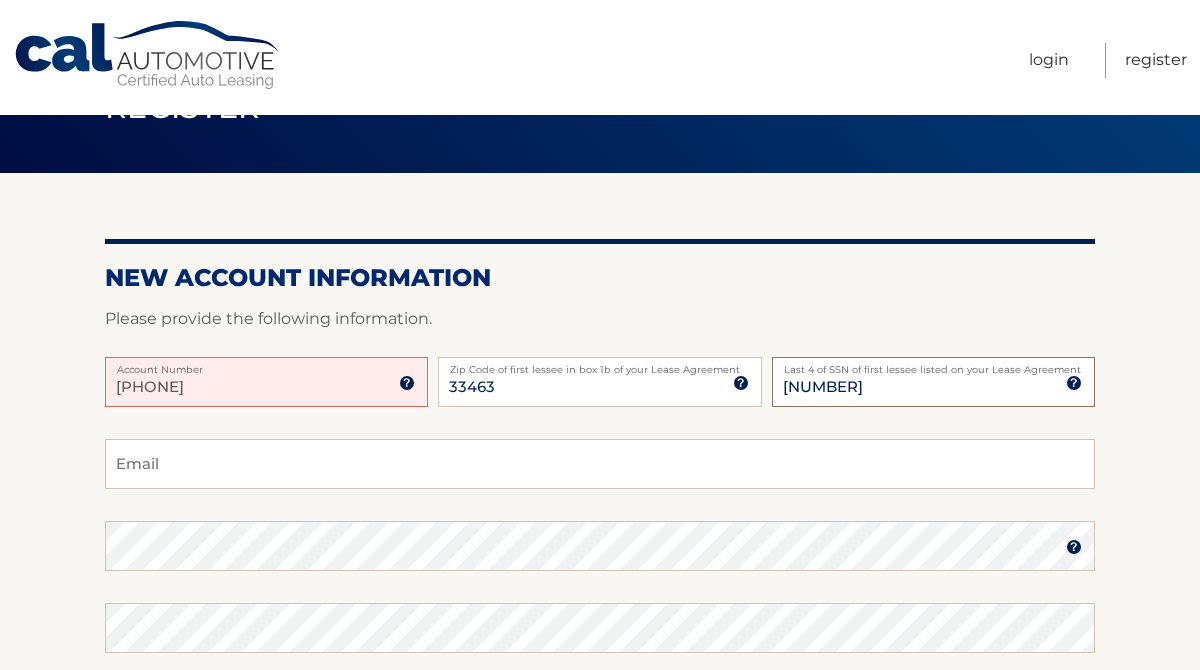type on "8976" 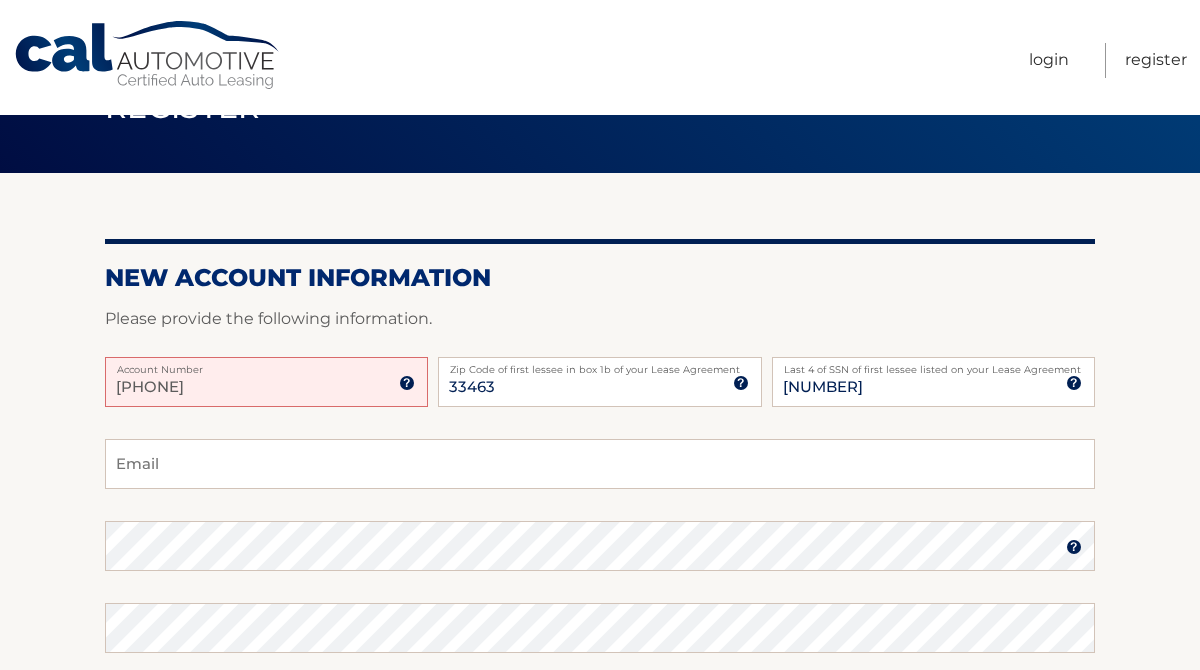 click on "Email
Password
Password should be a minimum of 6 characters and is case sensitive
Confirm Password
Select a Security Question
What was the name of your elementary school?
What is your mother’s maiden name?
What street did you live on in the third grade?" at bounding box center (600, 696) 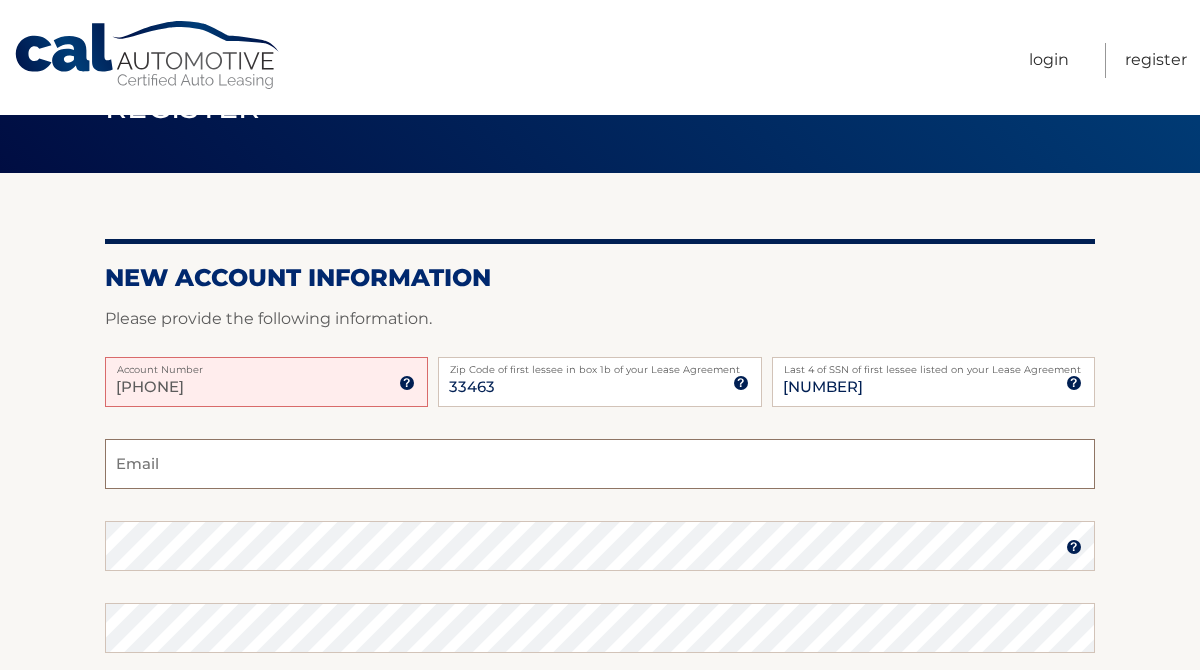 click on "Email" at bounding box center (600, 464) 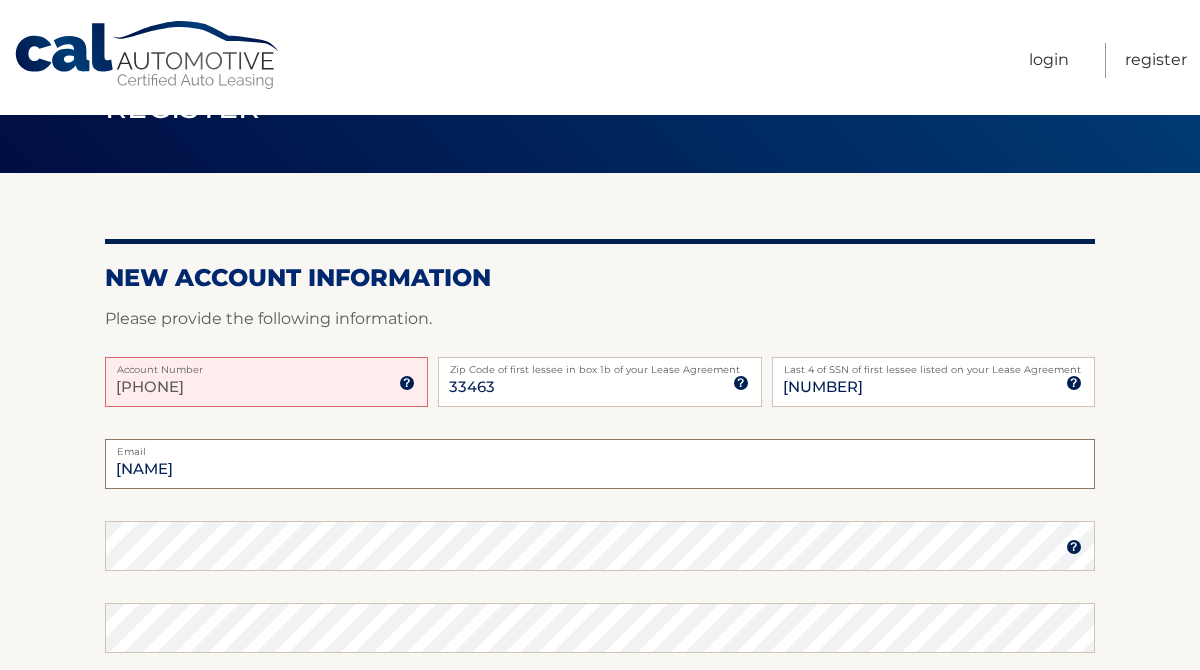 type on "p" 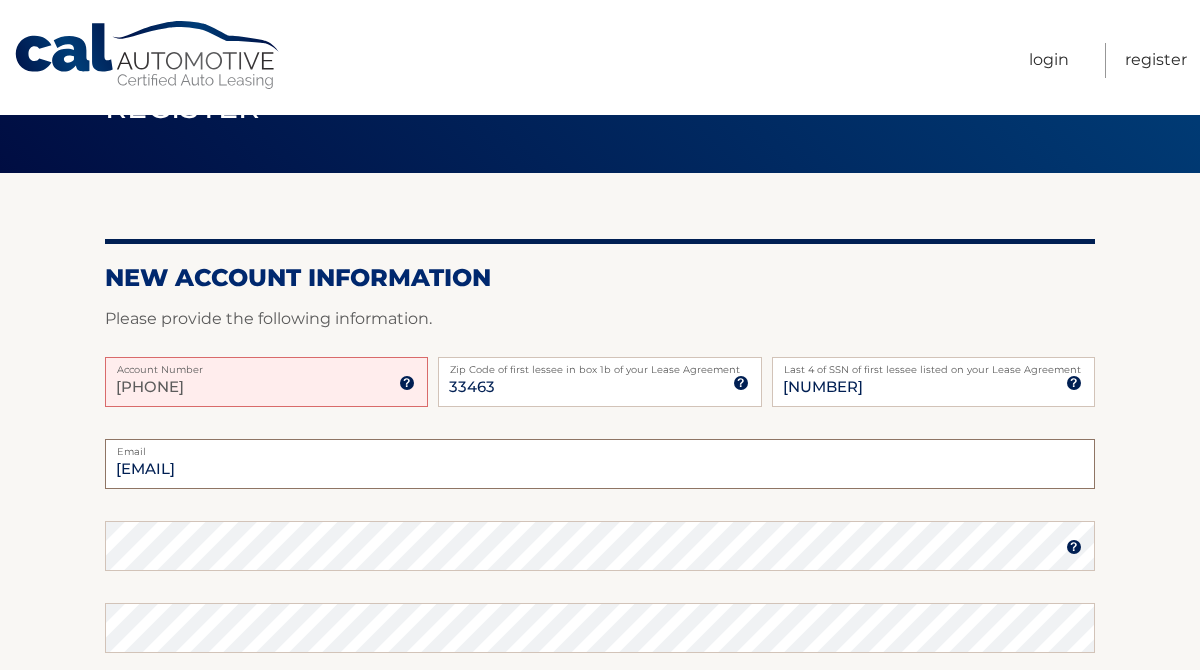type on "nadia.schettini1@gmail.com" 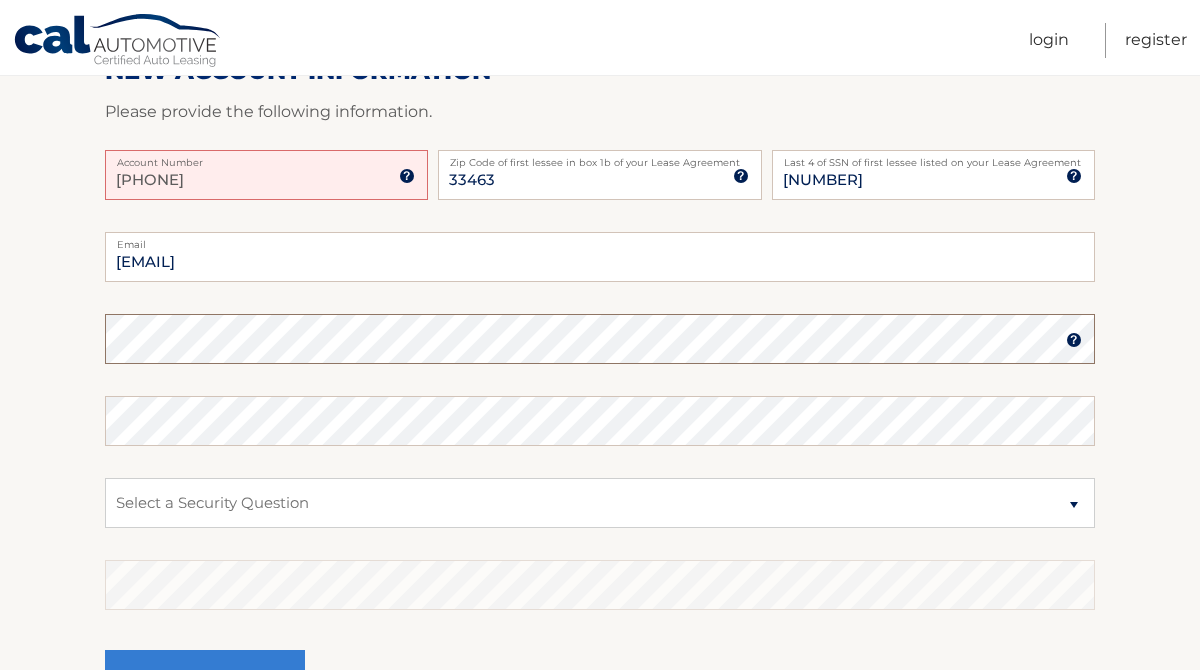 scroll, scrollTop: 283, scrollLeft: 0, axis: vertical 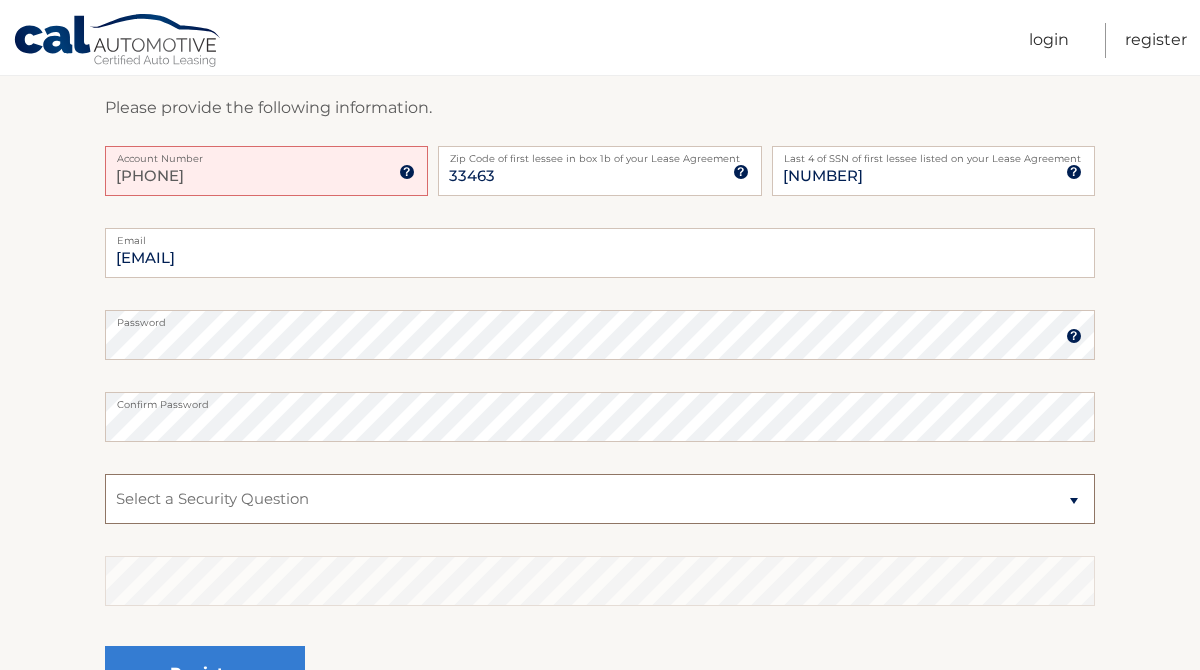 click on "Select a Security Question
What was the name of your elementary school?
What is your mother’s maiden name?
What street did you live on in the third grade?
In what city or town was your first job?
What was your childhood phone number including area code? (e.g., 000-000-0000)" at bounding box center (600, 499) 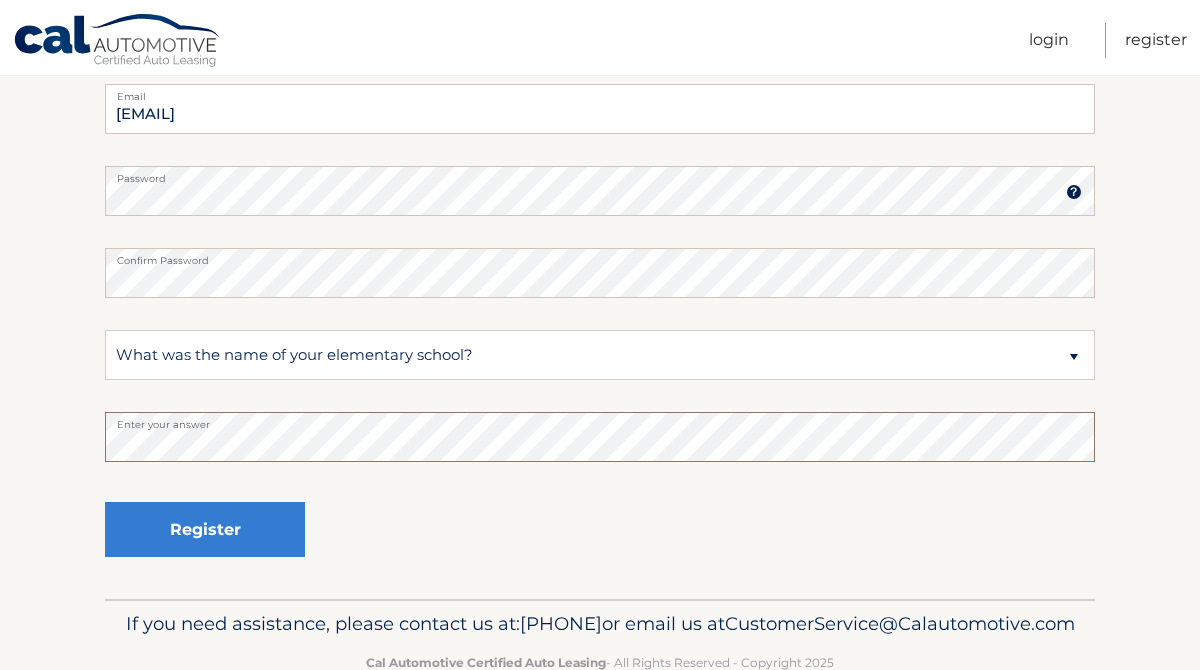 scroll, scrollTop: 434, scrollLeft: 0, axis: vertical 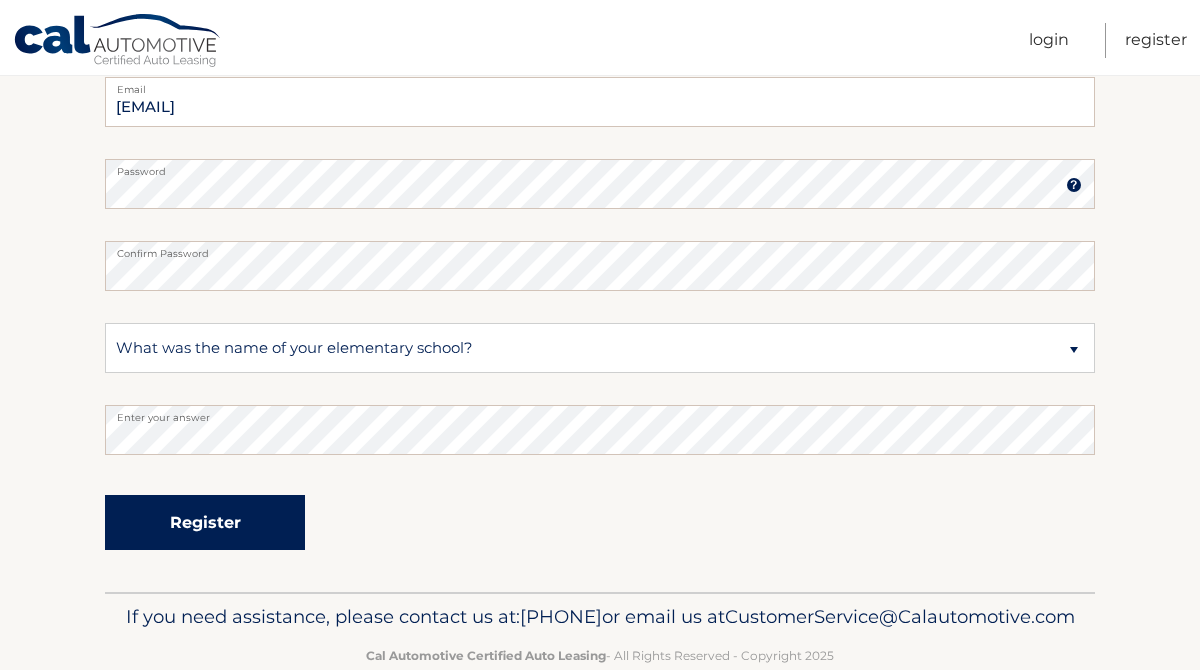 click on "Register" at bounding box center (205, 522) 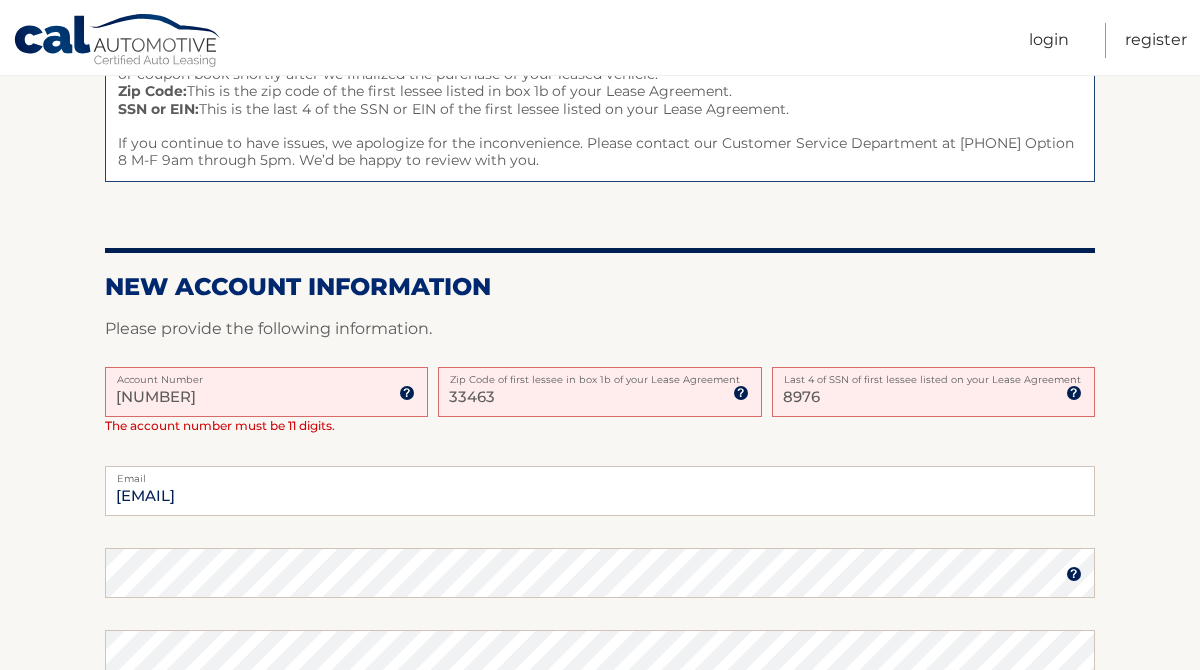 scroll, scrollTop: 449, scrollLeft: 0, axis: vertical 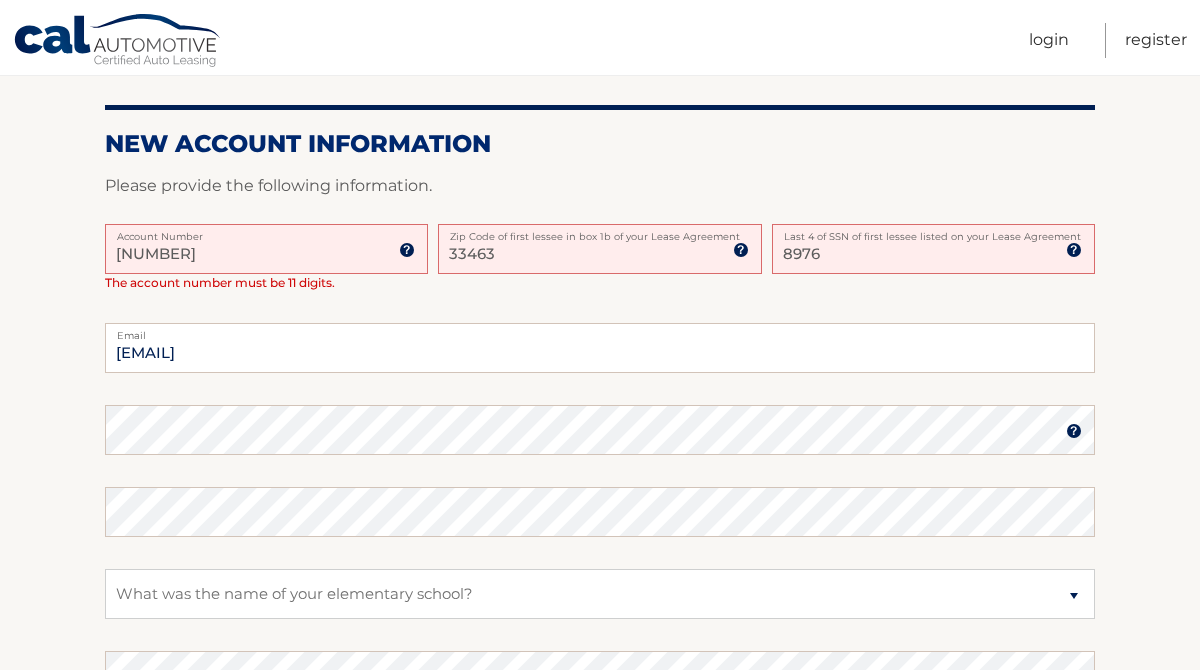 click on "[NUMBER]" at bounding box center [266, 249] 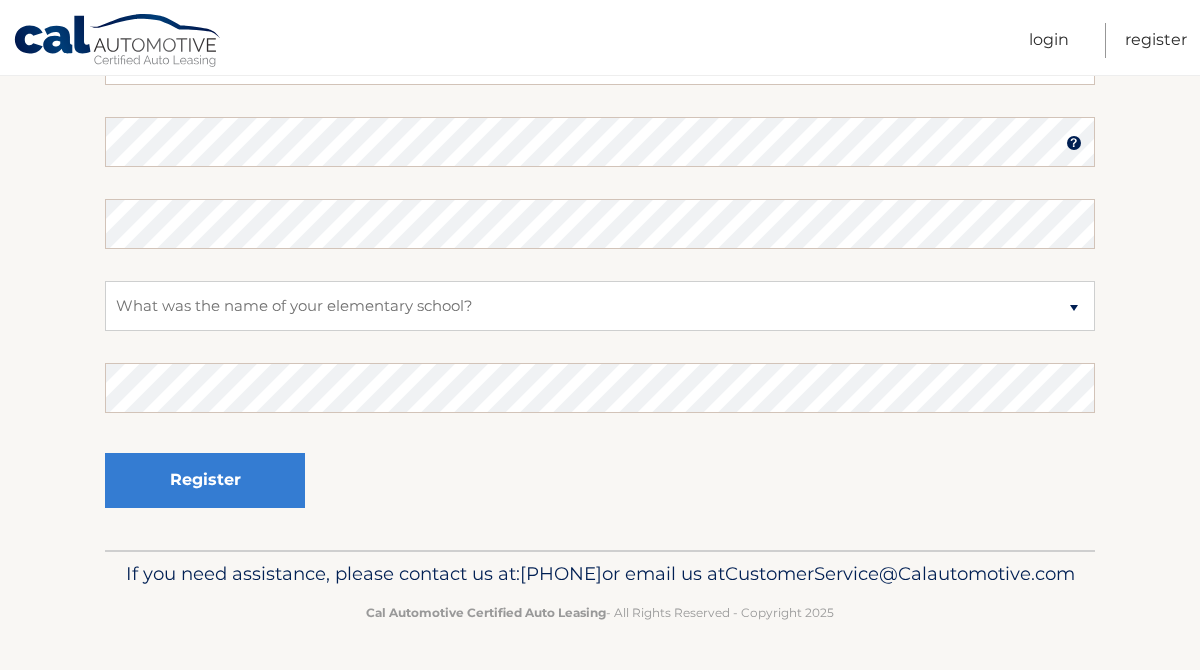 scroll, scrollTop: 751, scrollLeft: 0, axis: vertical 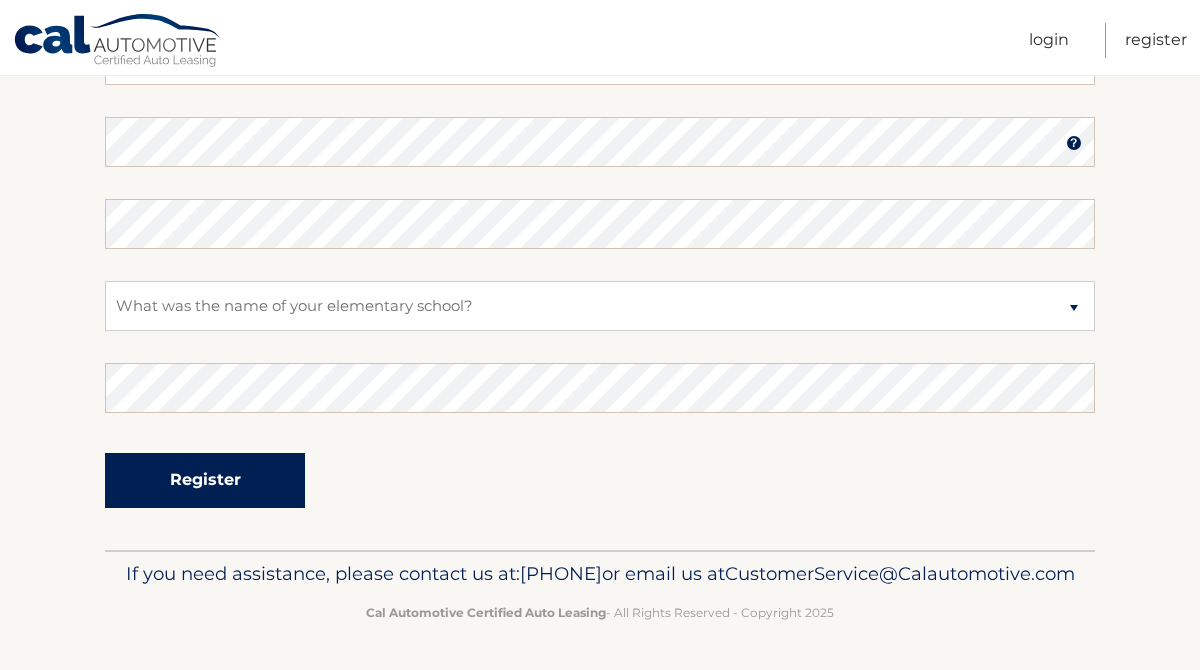 type on "44455969545" 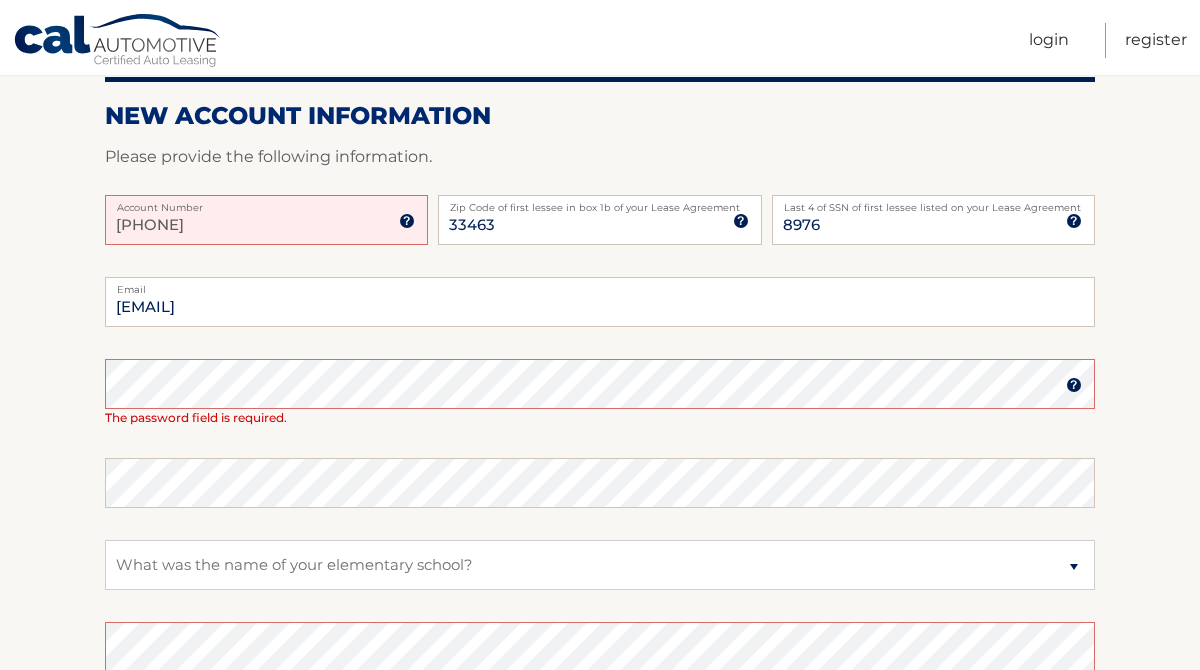 scroll, scrollTop: 311, scrollLeft: 0, axis: vertical 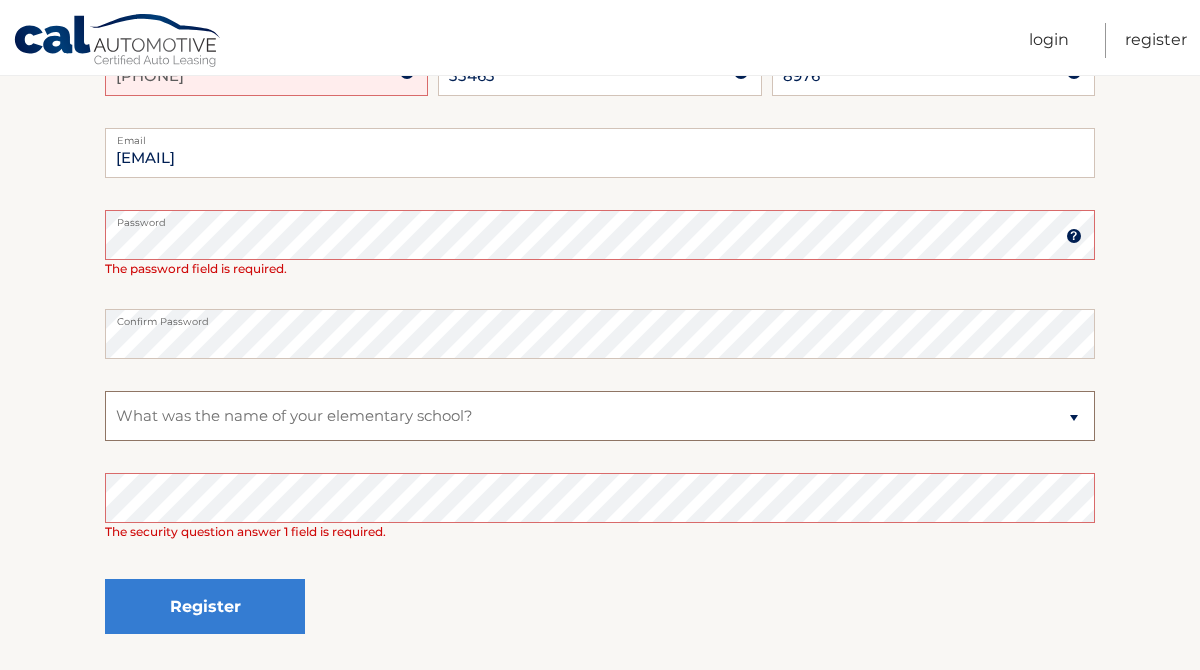 click on "Select a Security Question
What was the name of your elementary school?
What is your mother’s maiden name?
What street did you live on in the third grade?
In what city or town was your first job?
What was your childhood phone number including area code? (e.g., 000-000-0000)" at bounding box center [600, 416] 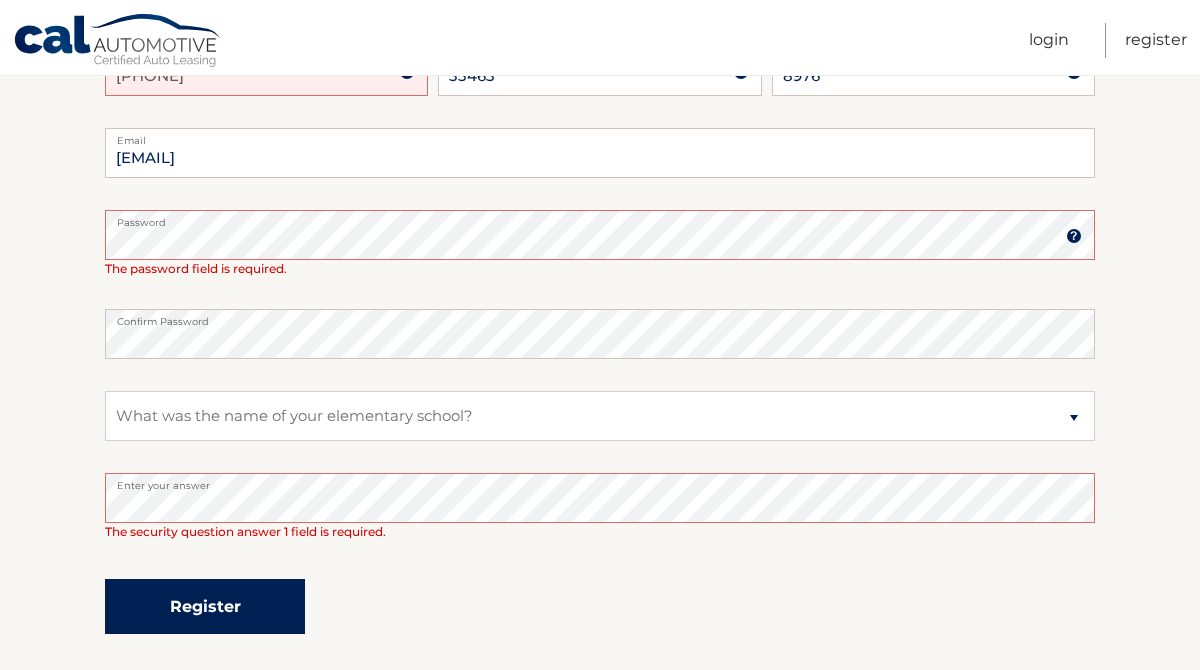 click on "Register" at bounding box center (205, 606) 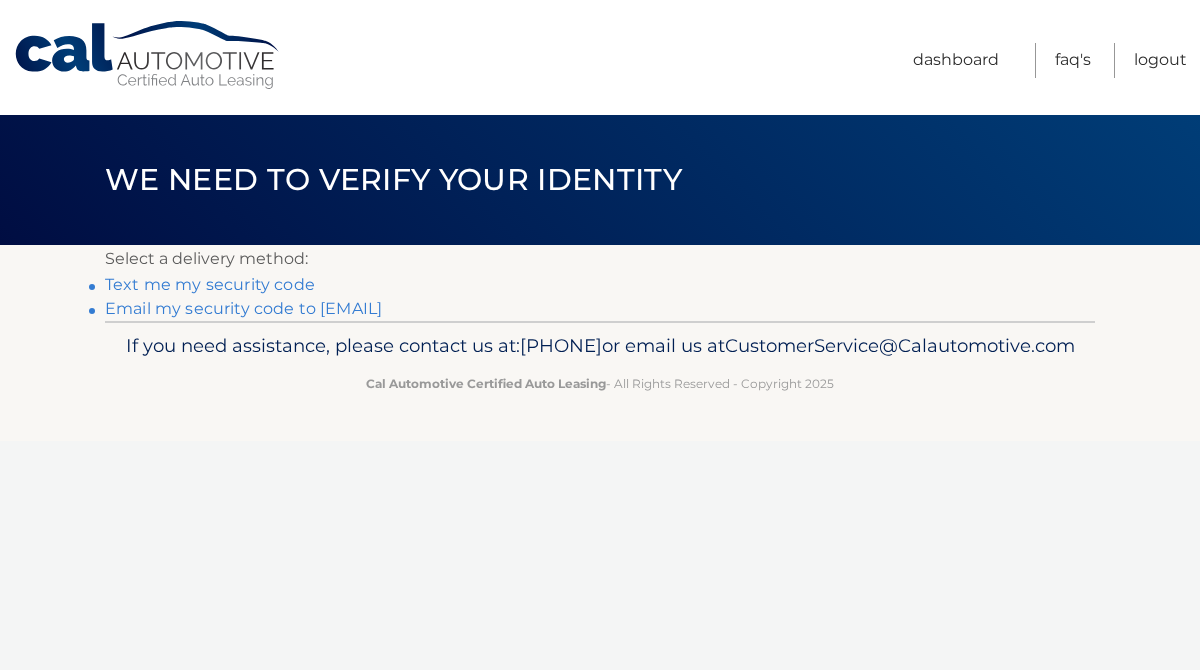 scroll, scrollTop: 0, scrollLeft: 0, axis: both 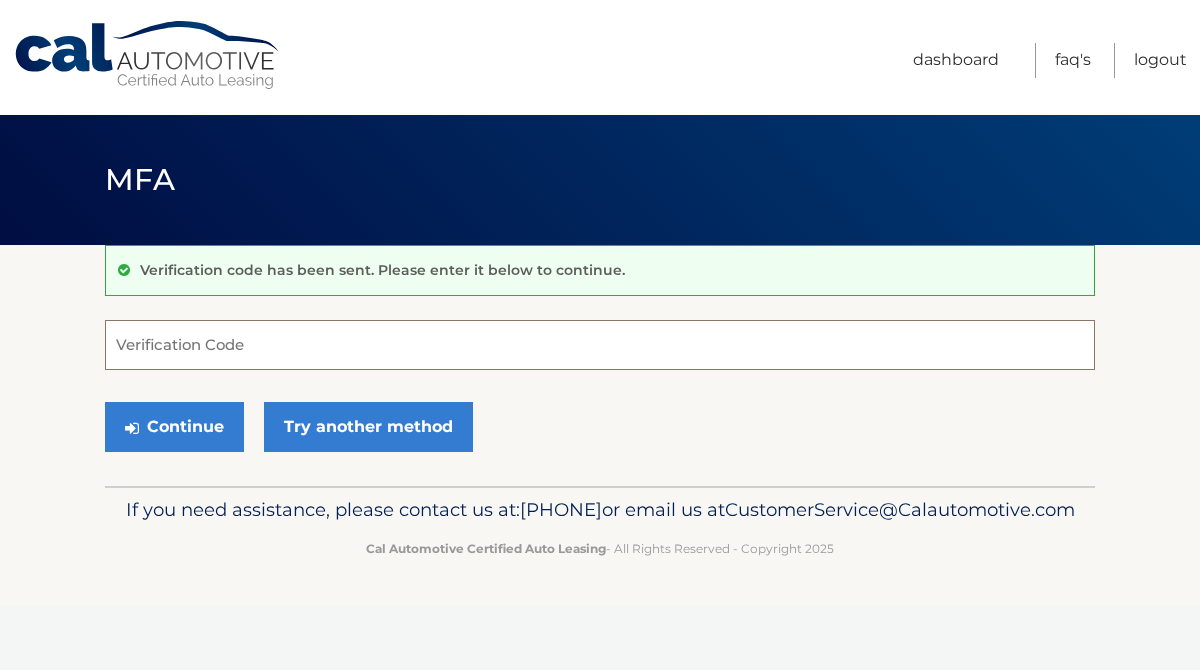 click on "Verification Code" at bounding box center (600, 345) 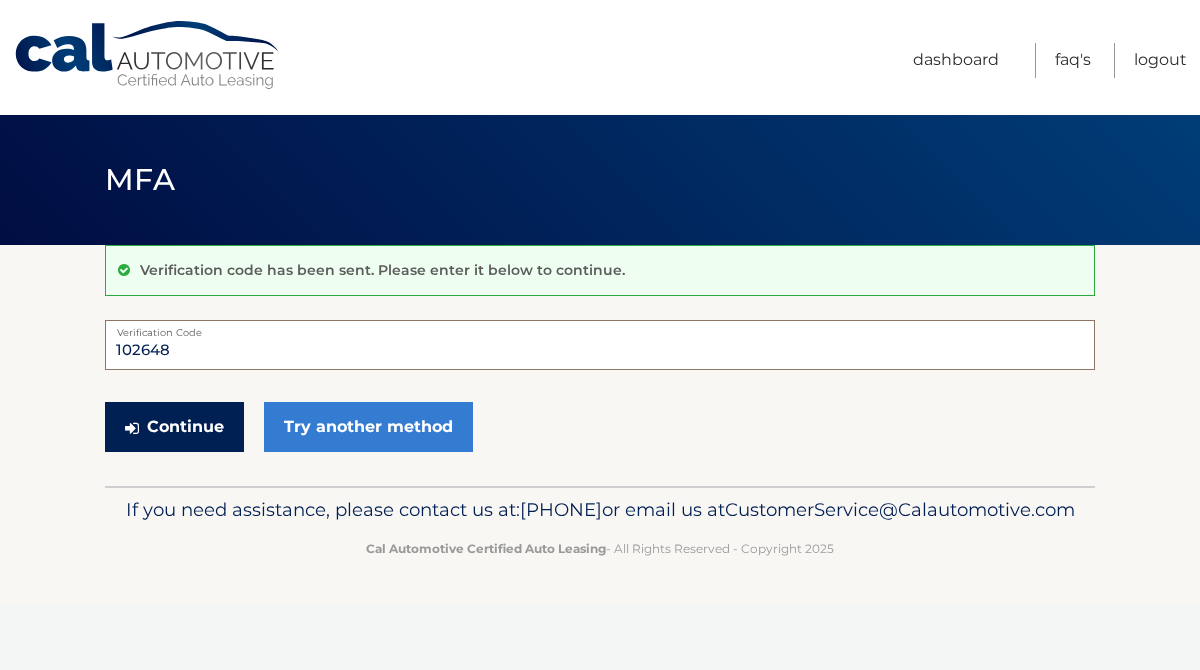 type on "102648" 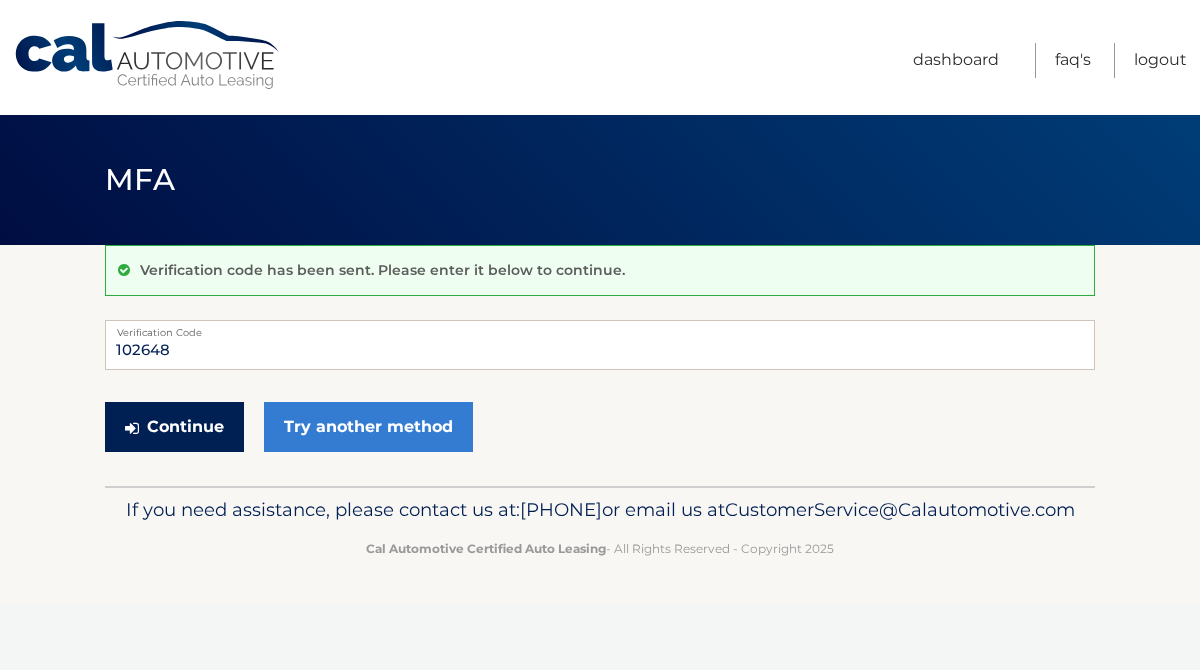 click on "Continue" at bounding box center [174, 427] 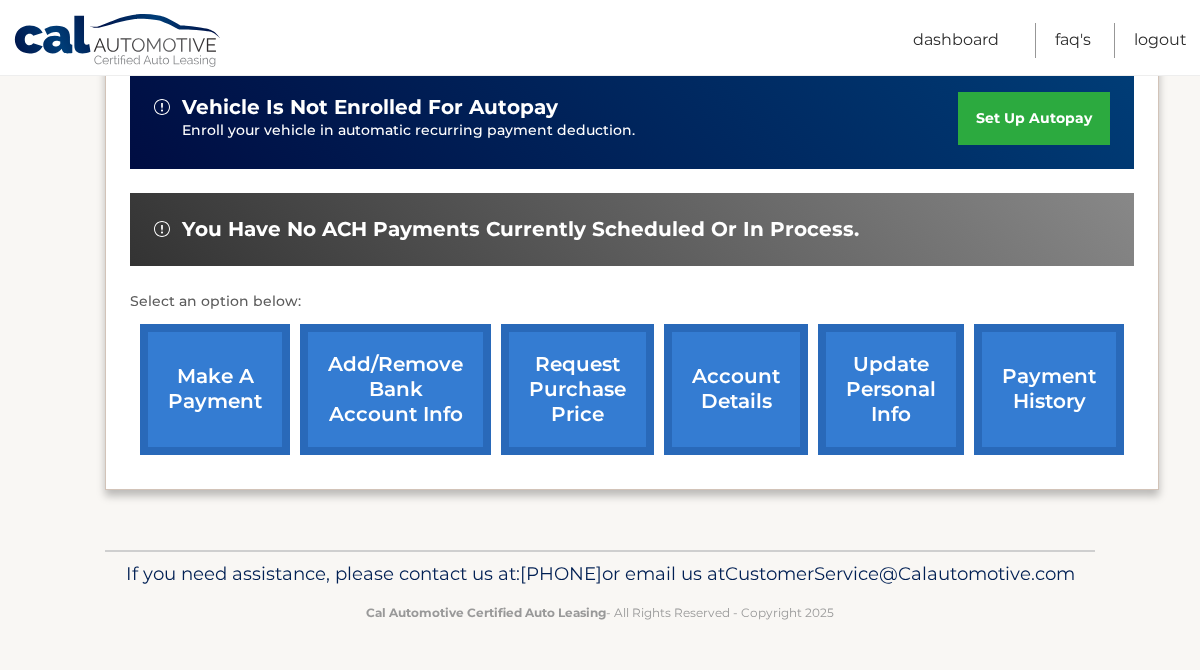 scroll, scrollTop: 614, scrollLeft: 0, axis: vertical 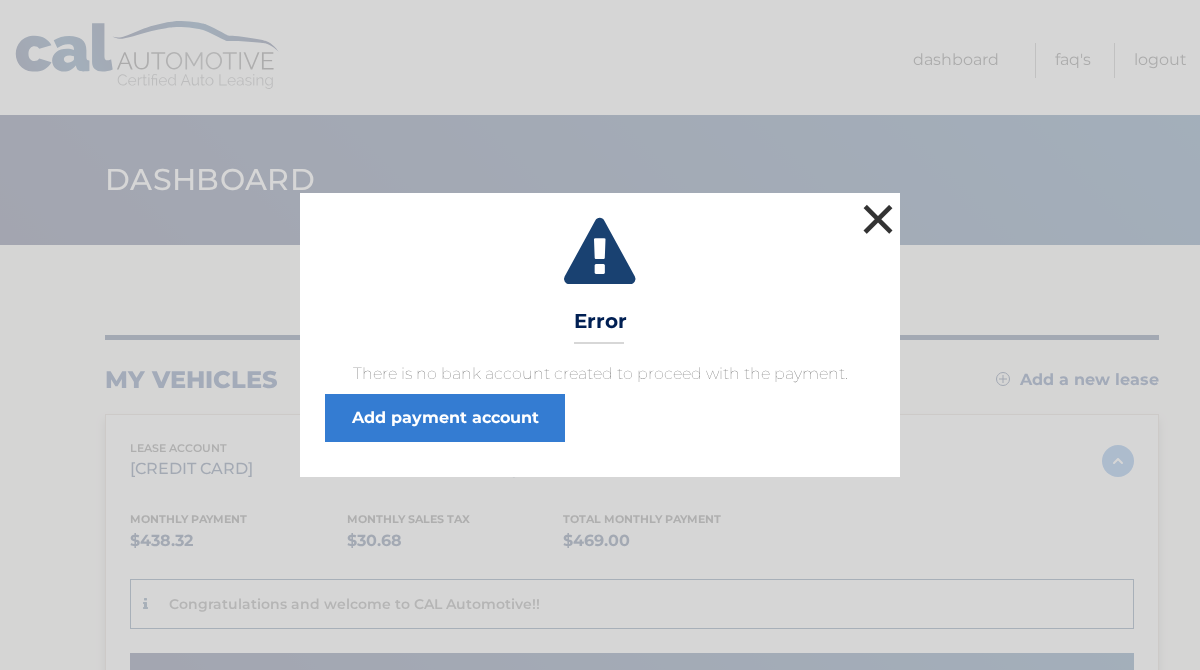 click on "×" at bounding box center (878, 219) 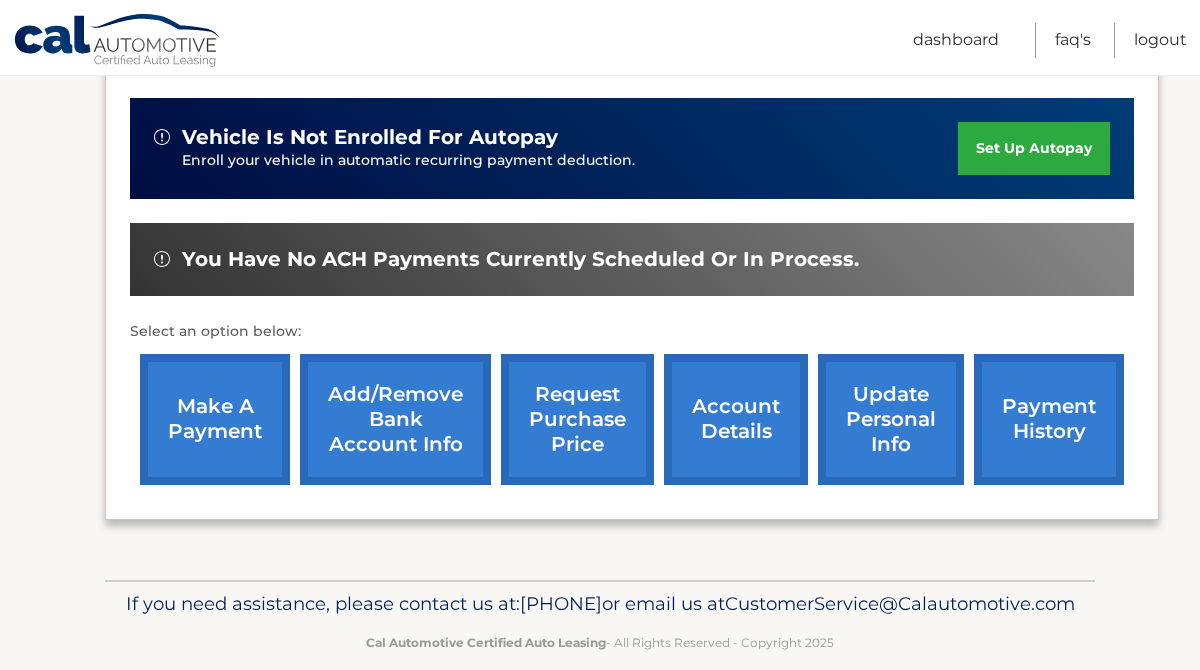 scroll, scrollTop: 560, scrollLeft: 0, axis: vertical 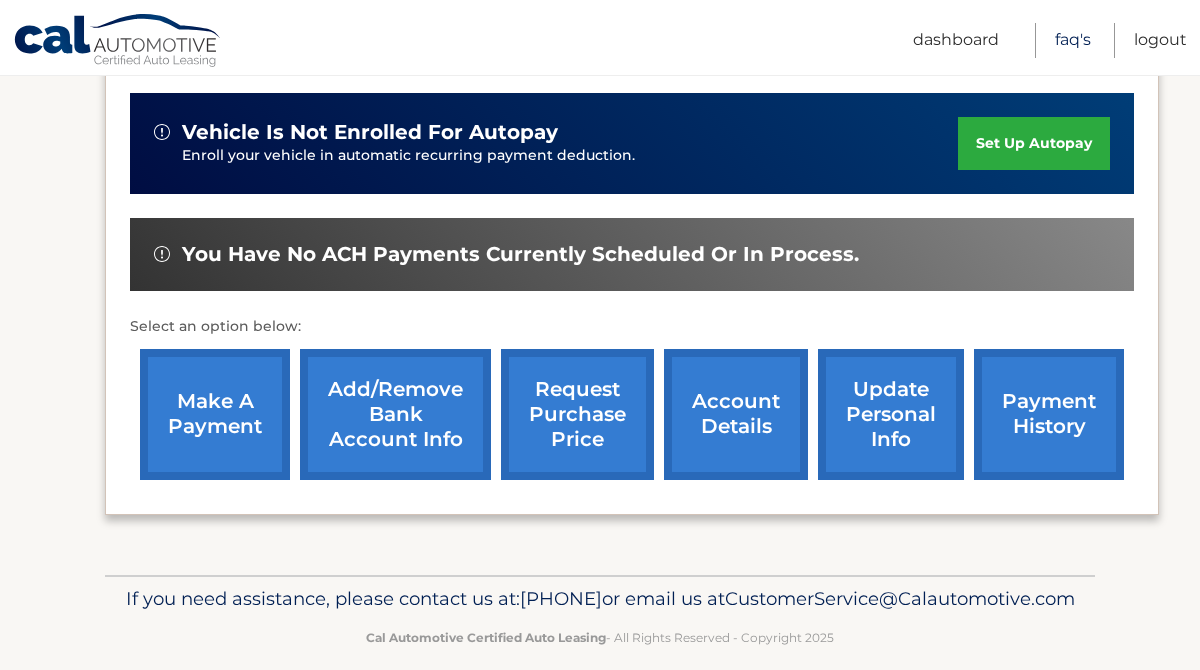 click on "FAQ's" at bounding box center (1073, 40) 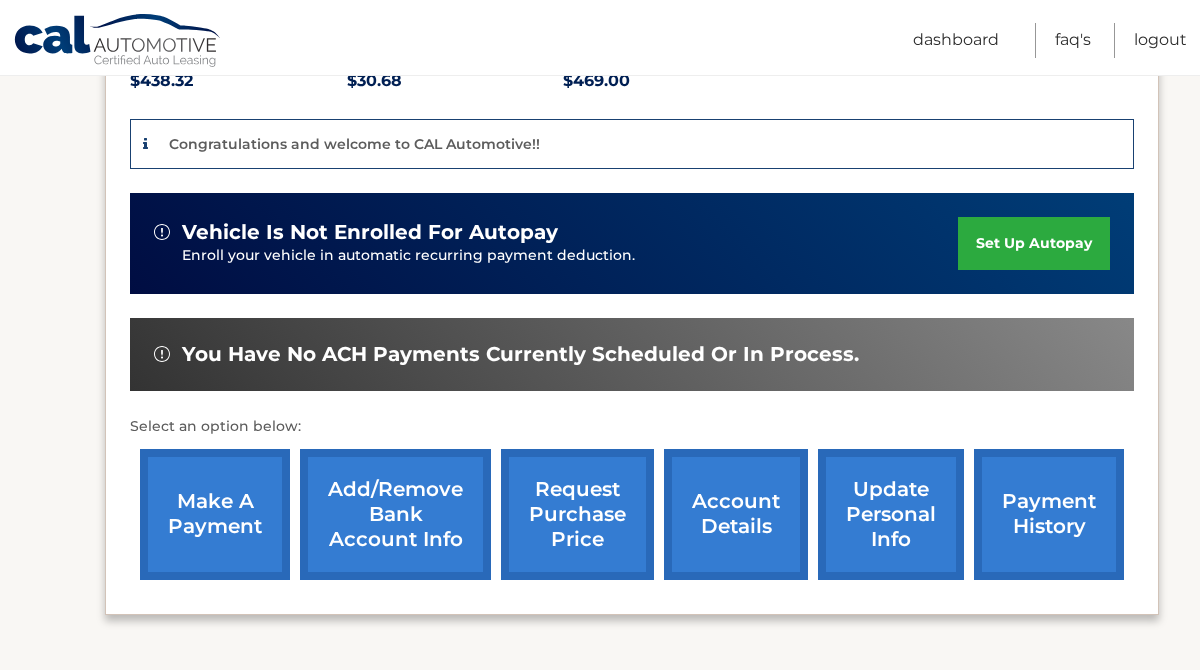scroll, scrollTop: 462, scrollLeft: 0, axis: vertical 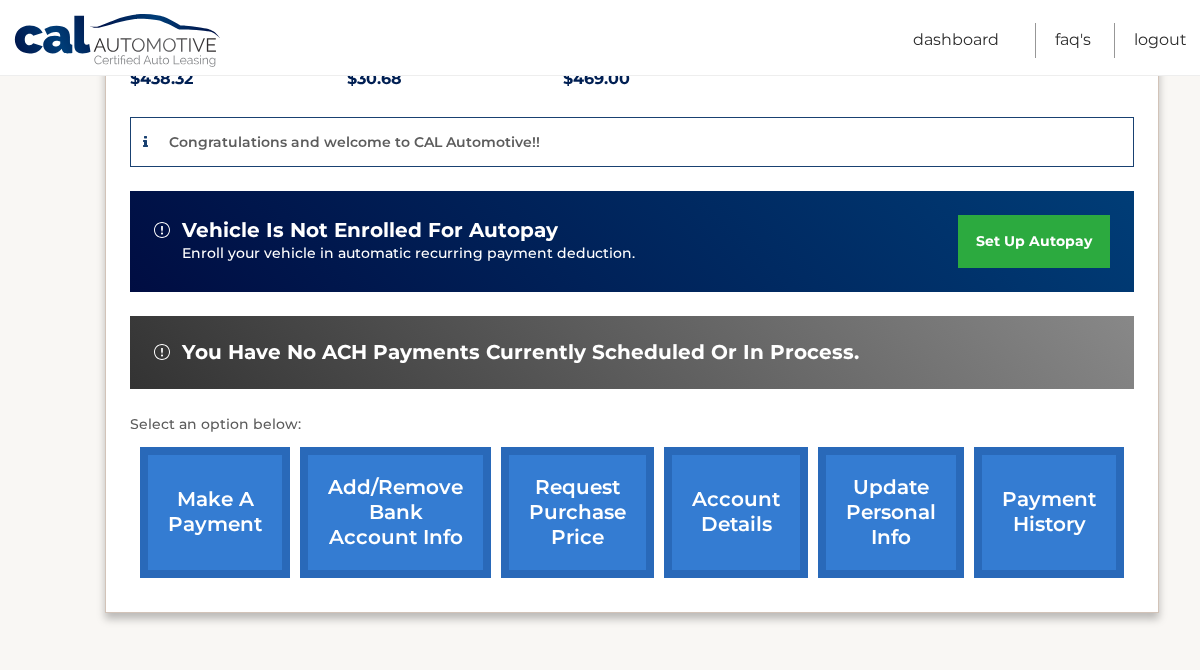 click on "Add/Remove bank account info" at bounding box center [395, 512] 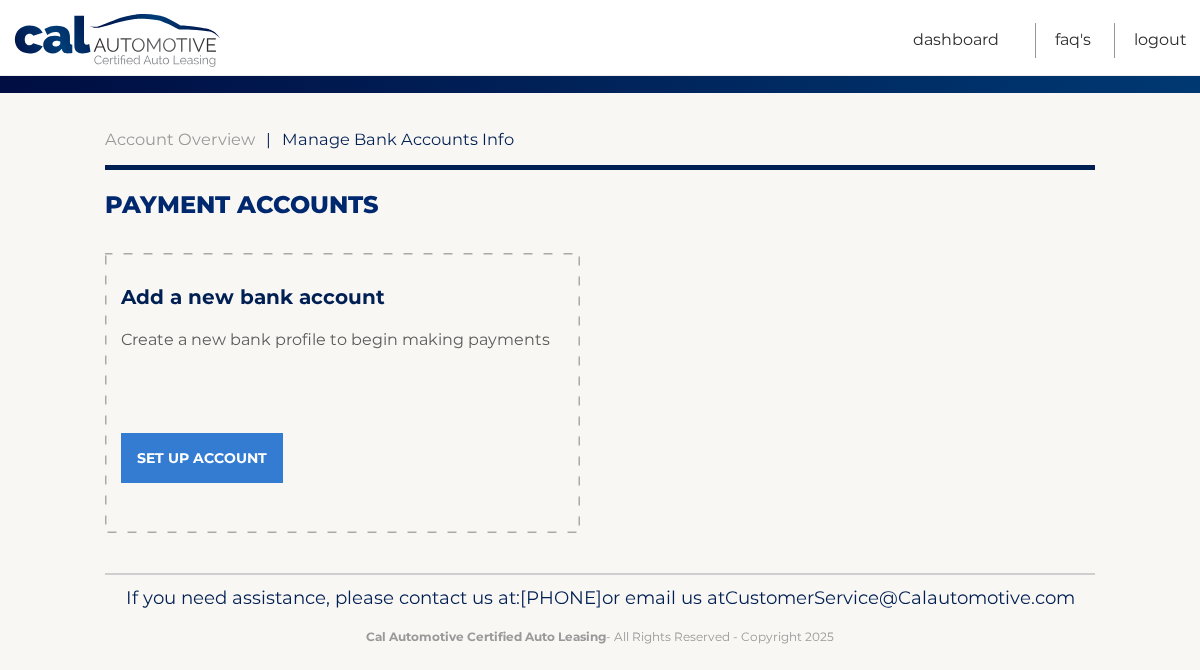 scroll, scrollTop: 207, scrollLeft: 0, axis: vertical 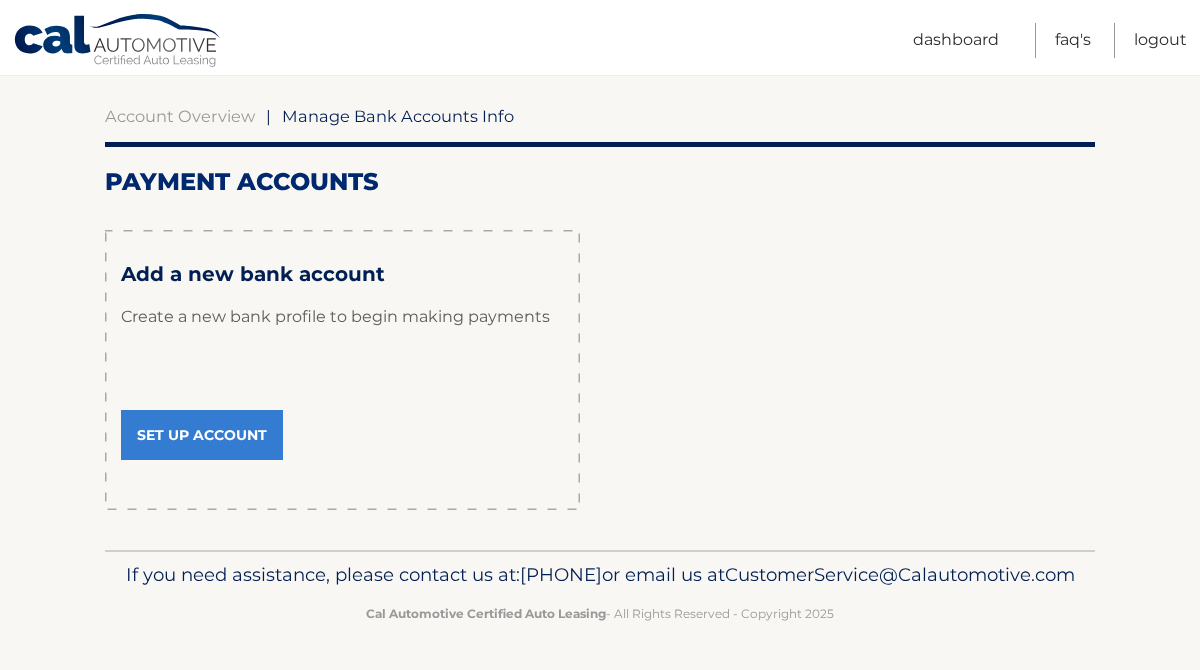 click on "Set Up Account" at bounding box center [202, 435] 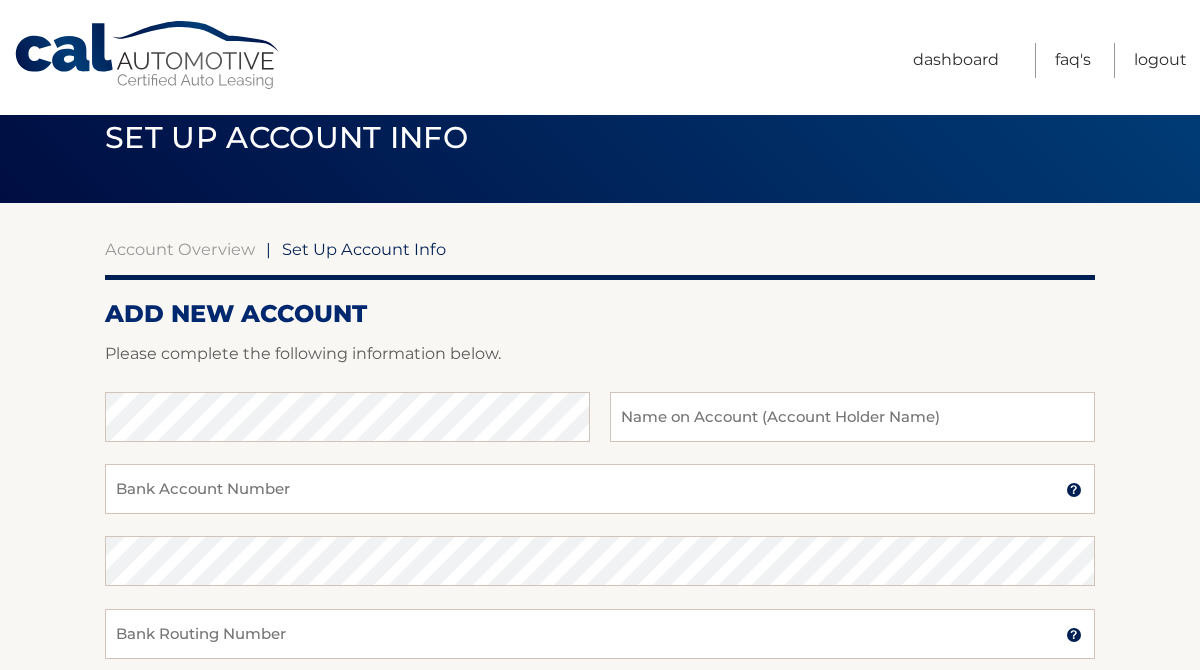 scroll, scrollTop: 45, scrollLeft: 0, axis: vertical 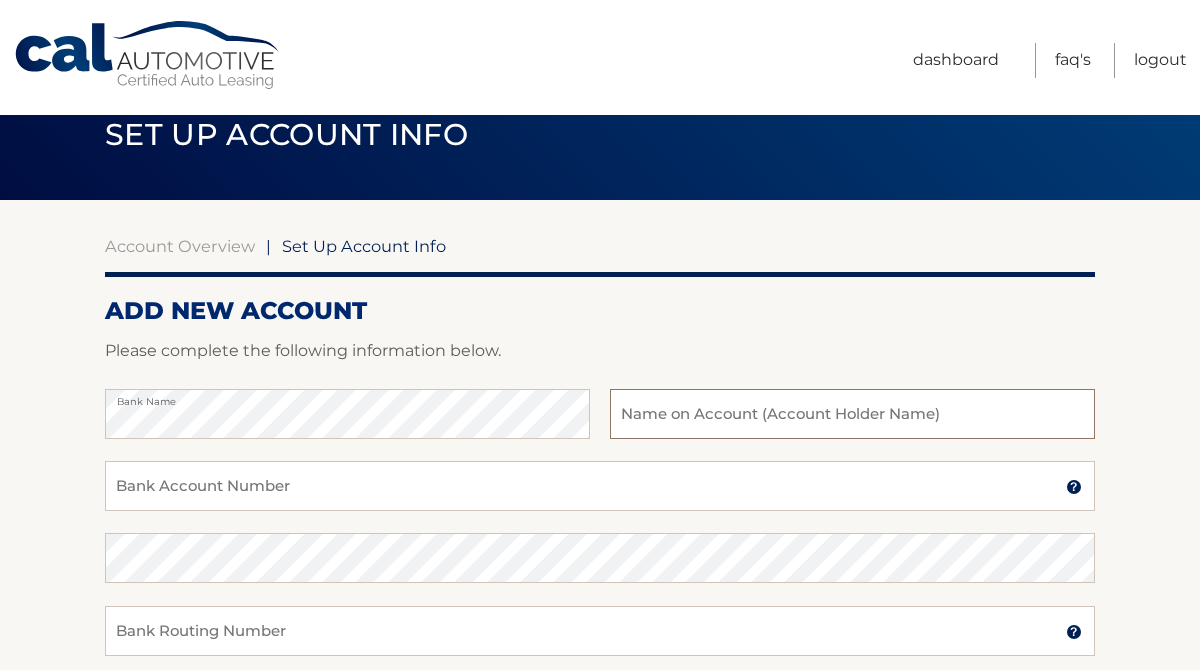 click at bounding box center [852, 414] 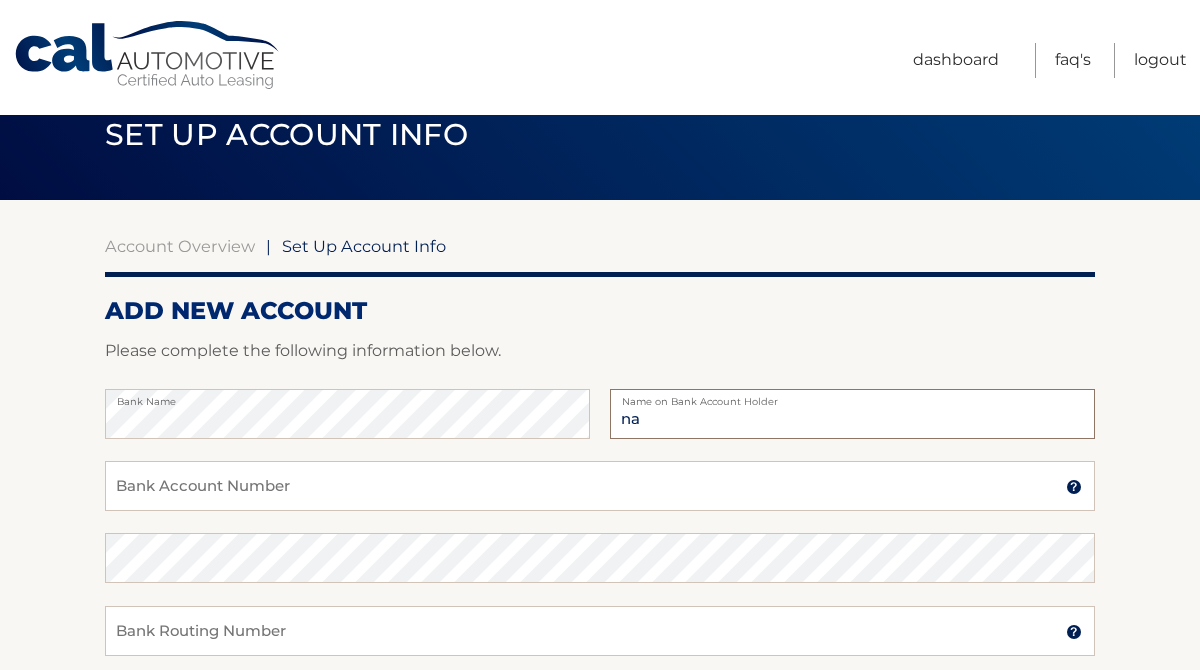 type on "n" 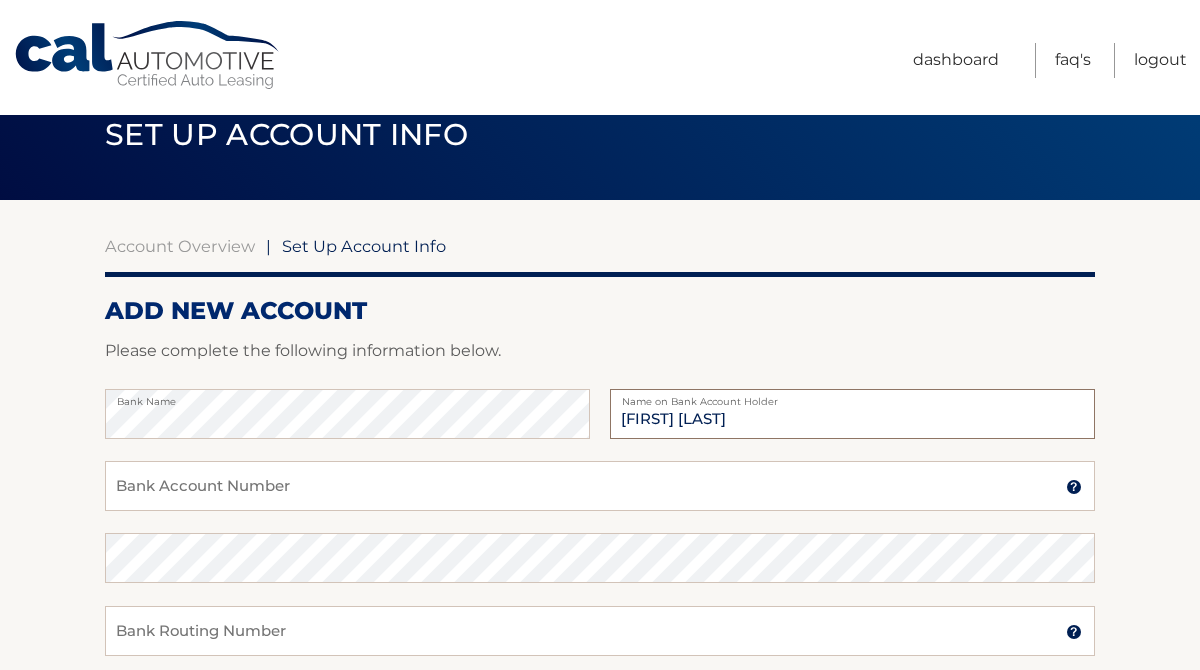 type on "Nadia Schettini" 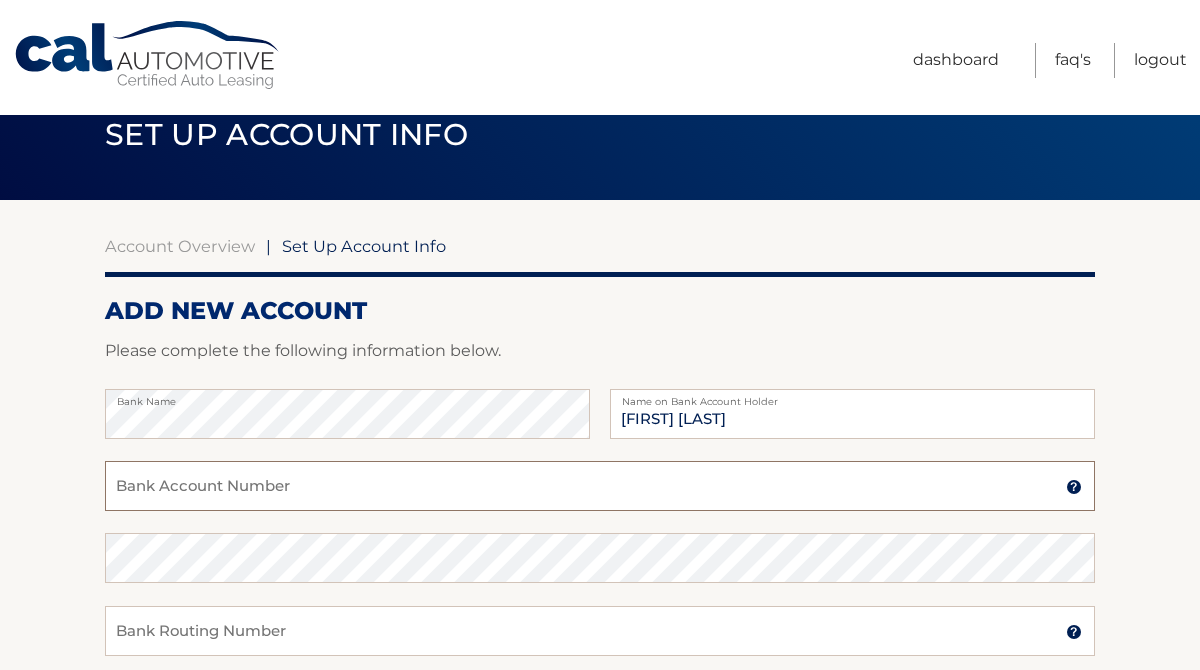 click on "Bank Account Number" at bounding box center [600, 486] 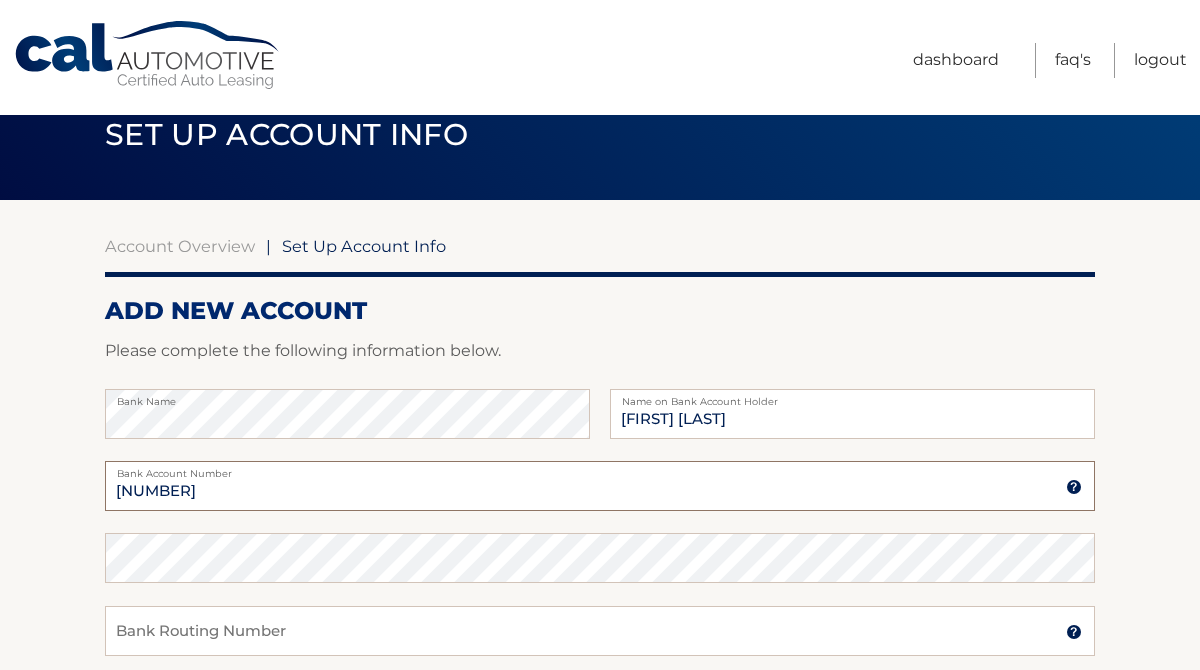 type on "248508" 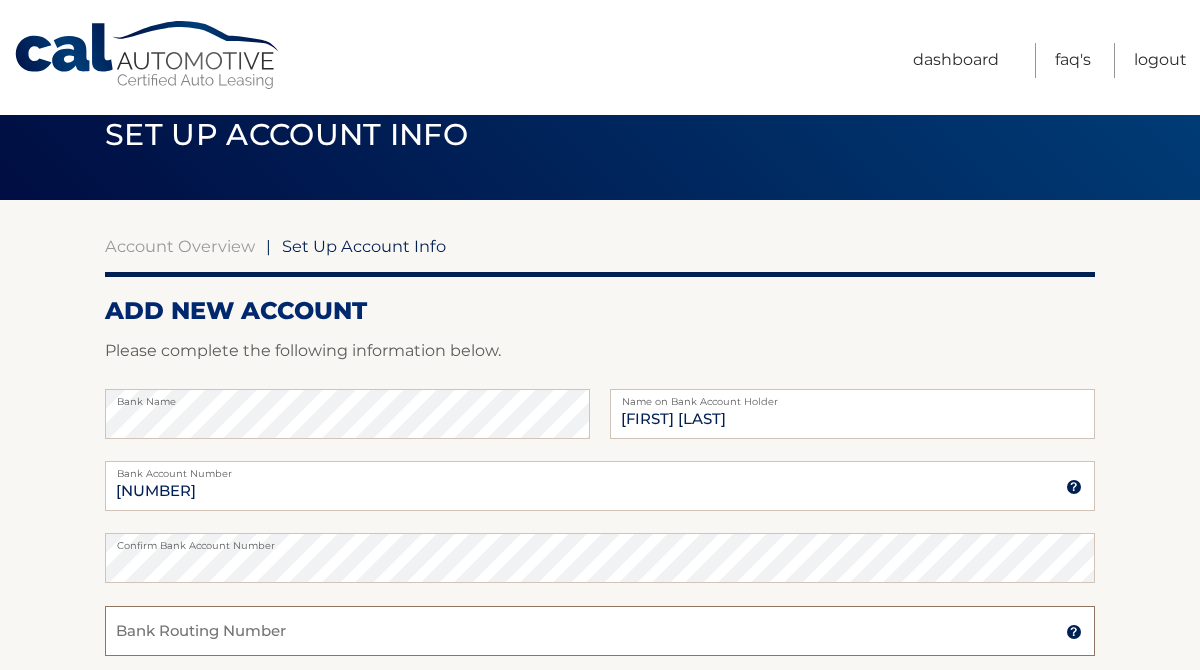 click on "Bank Routing Number" at bounding box center [600, 631] 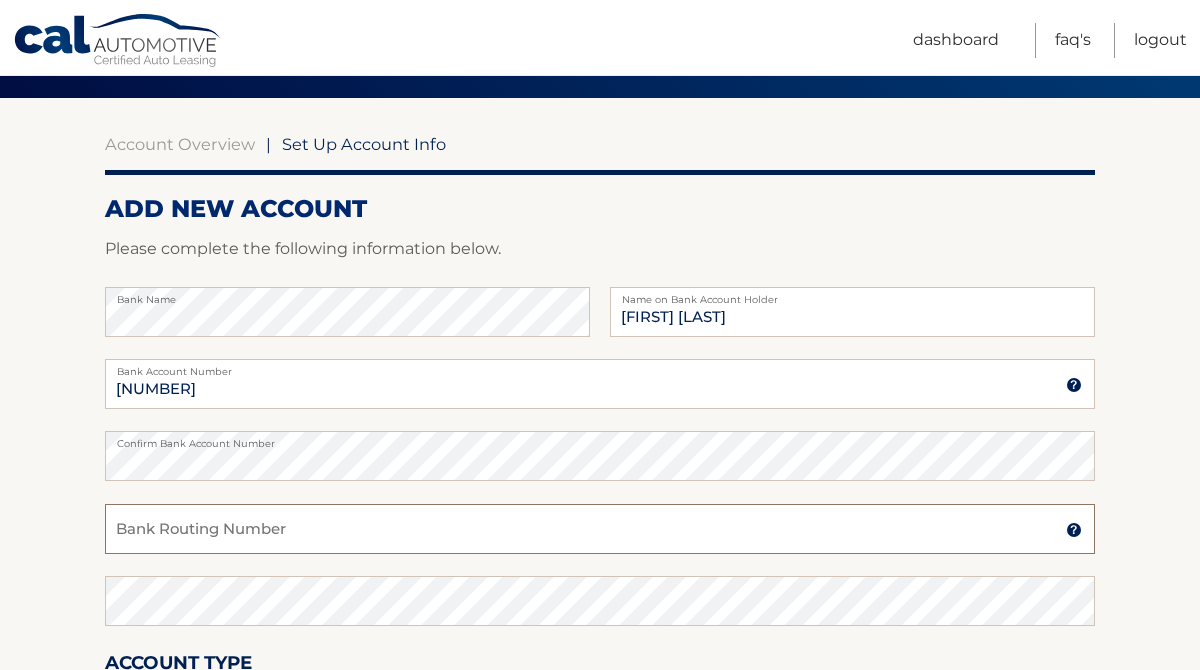 scroll, scrollTop: 179, scrollLeft: 0, axis: vertical 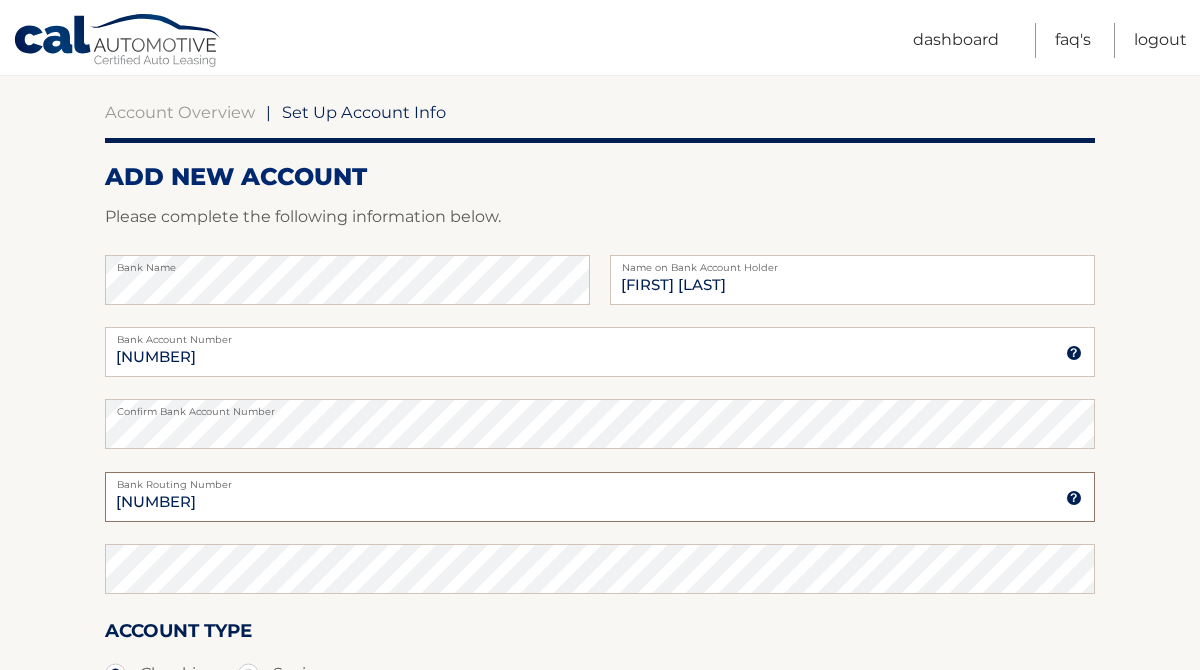 type on "267083336" 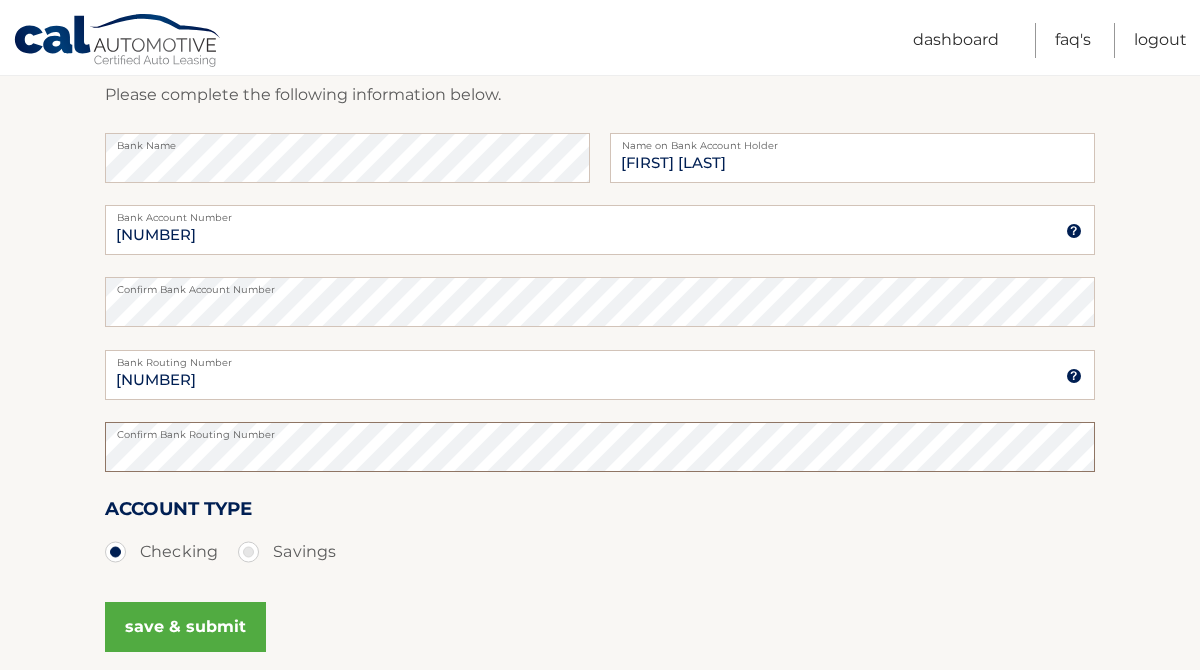 scroll, scrollTop: 490, scrollLeft: 0, axis: vertical 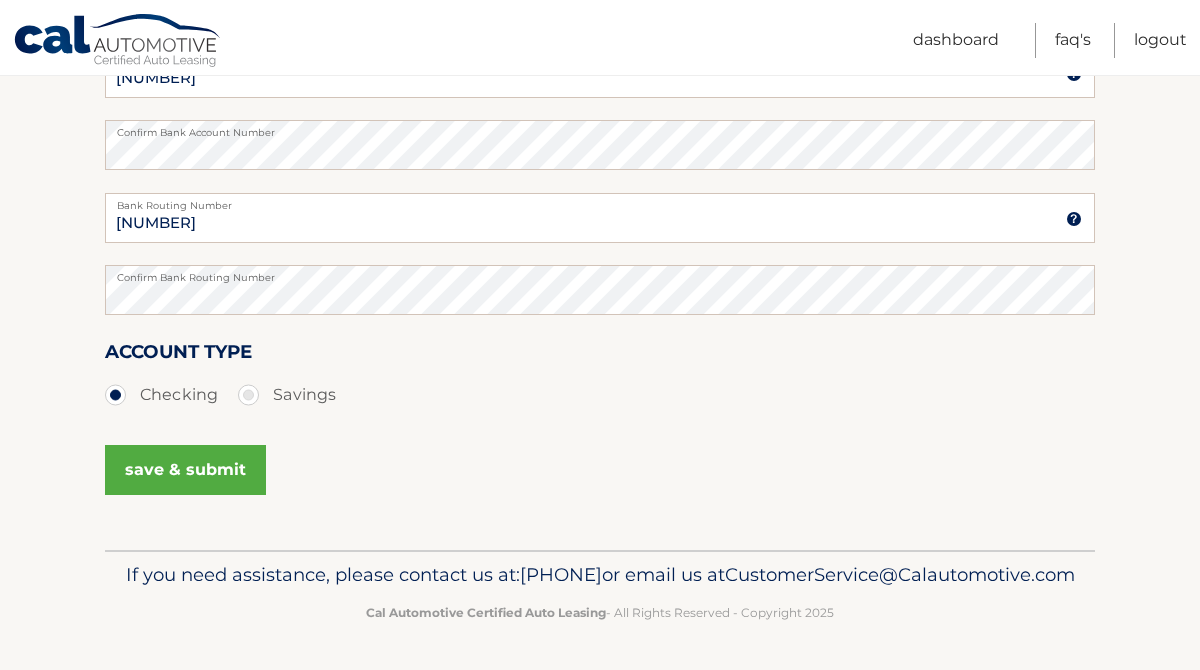 click on "save & submit" at bounding box center [185, 470] 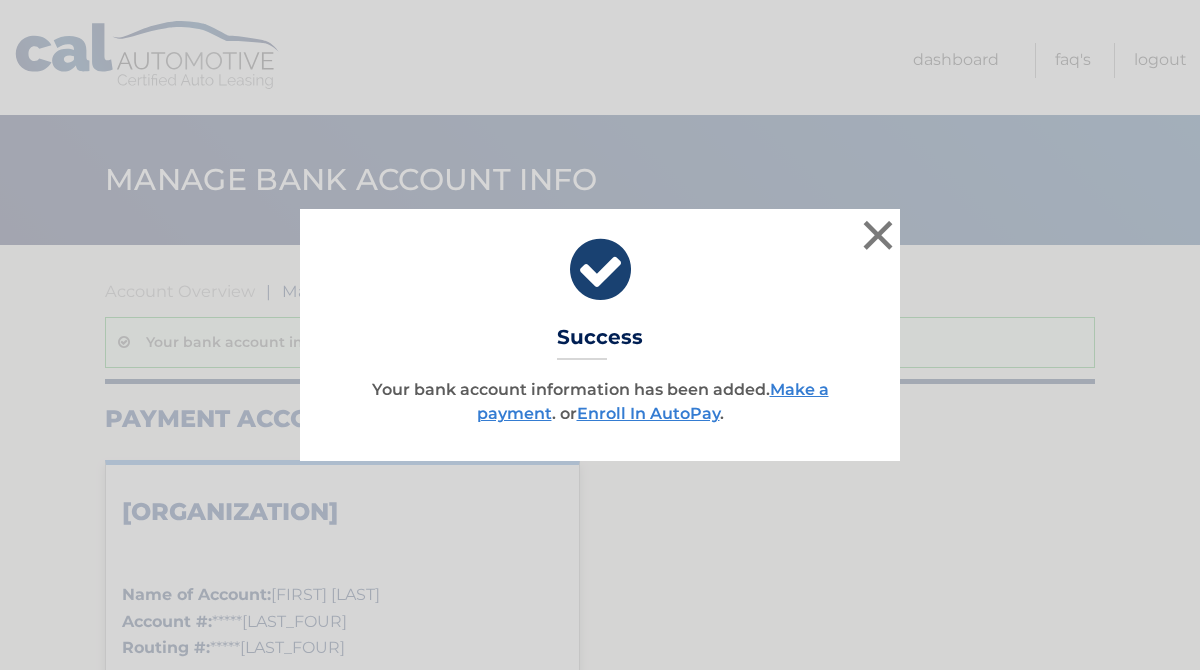 scroll, scrollTop: 0, scrollLeft: 0, axis: both 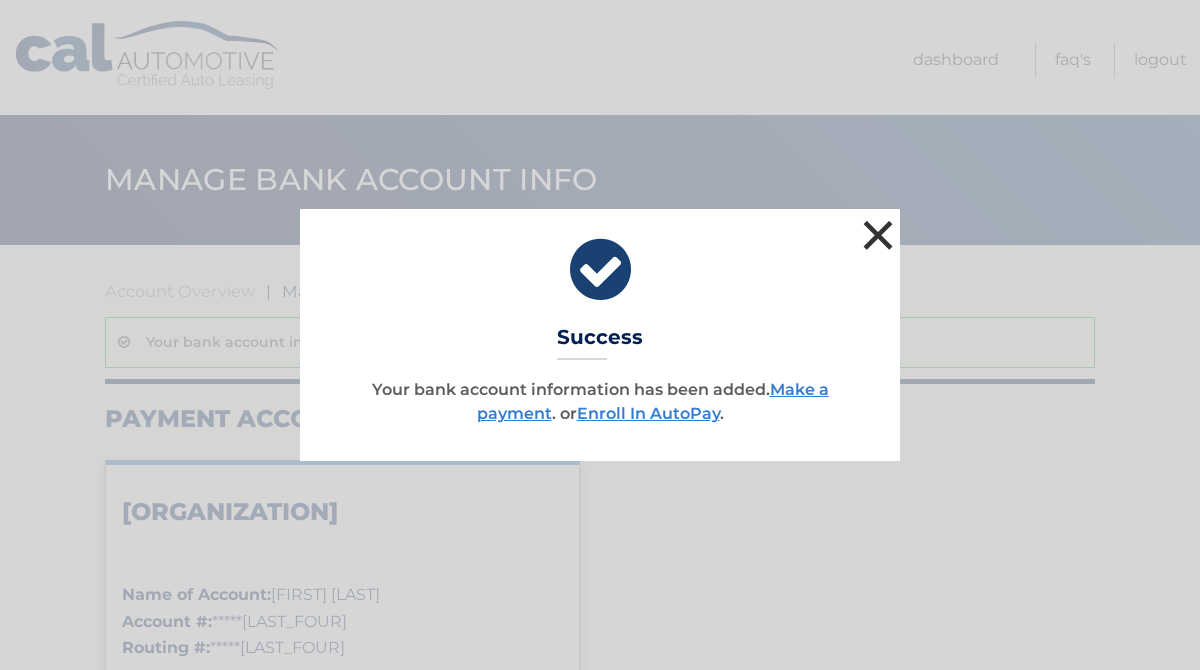 click on "×" at bounding box center (878, 235) 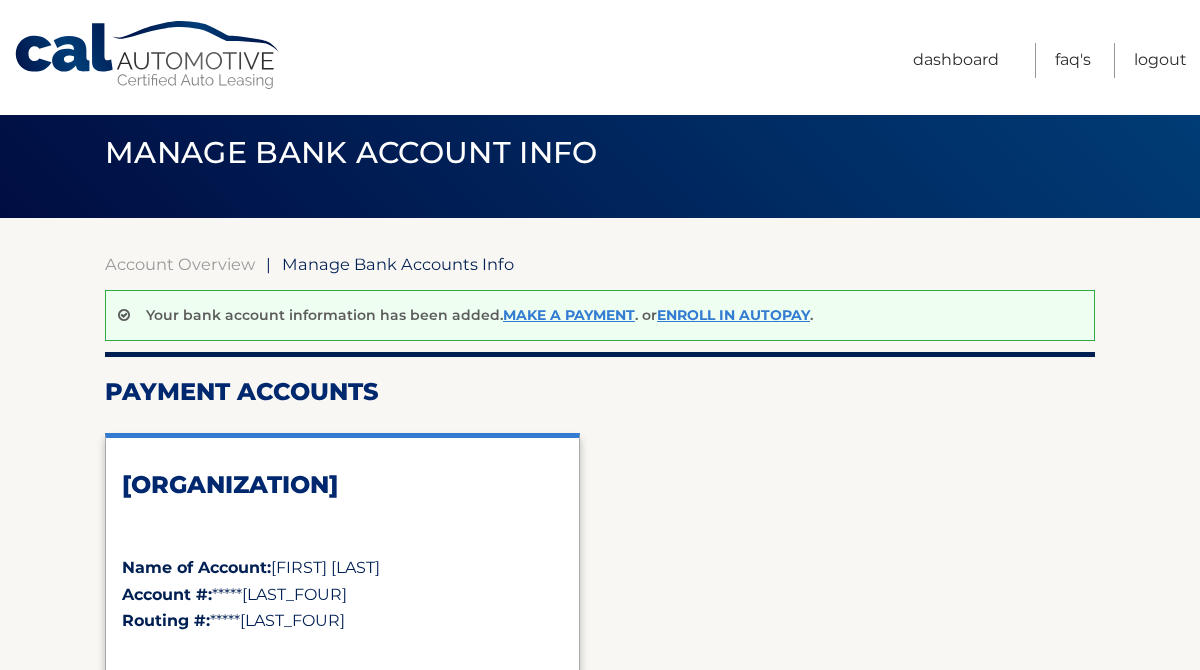 scroll, scrollTop: 0, scrollLeft: 0, axis: both 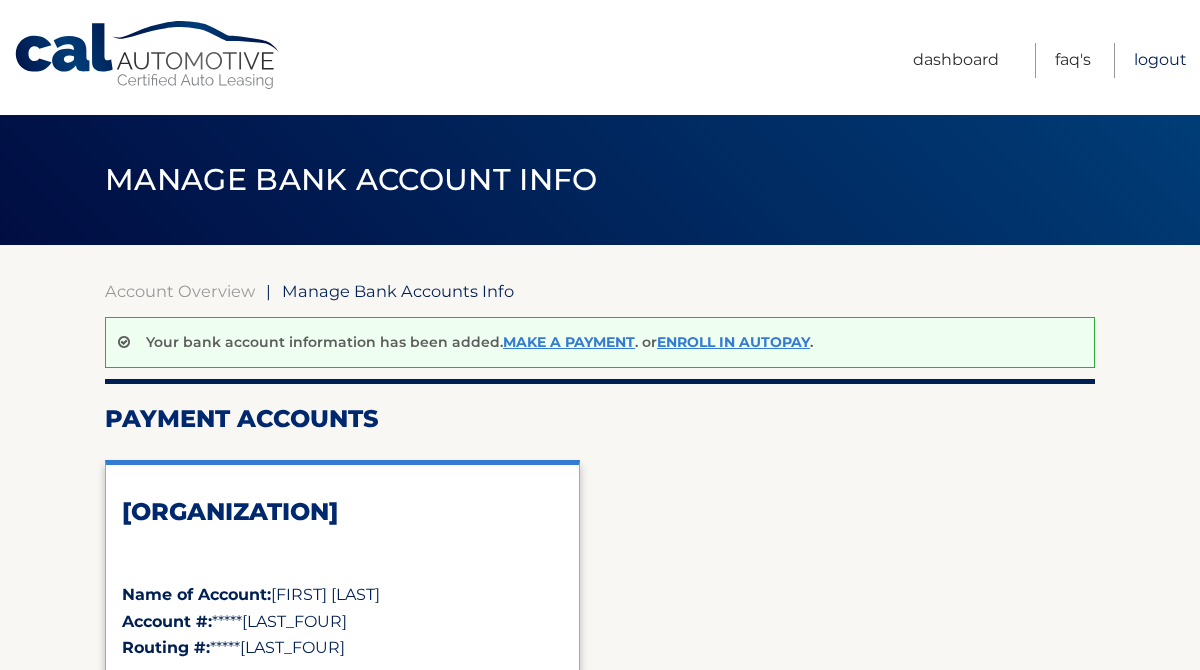 click on "Logout" at bounding box center [1160, 60] 